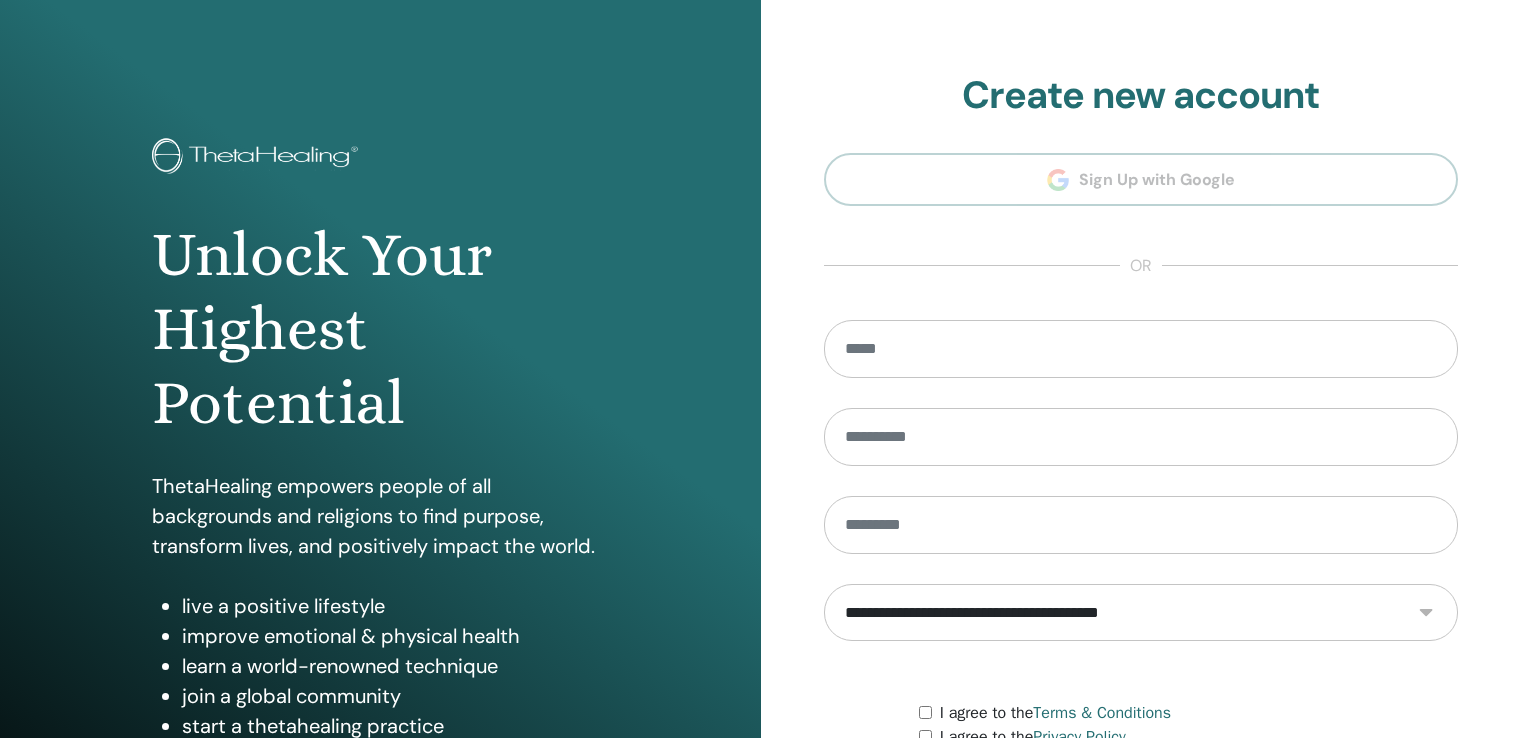 scroll, scrollTop: 0, scrollLeft: 0, axis: both 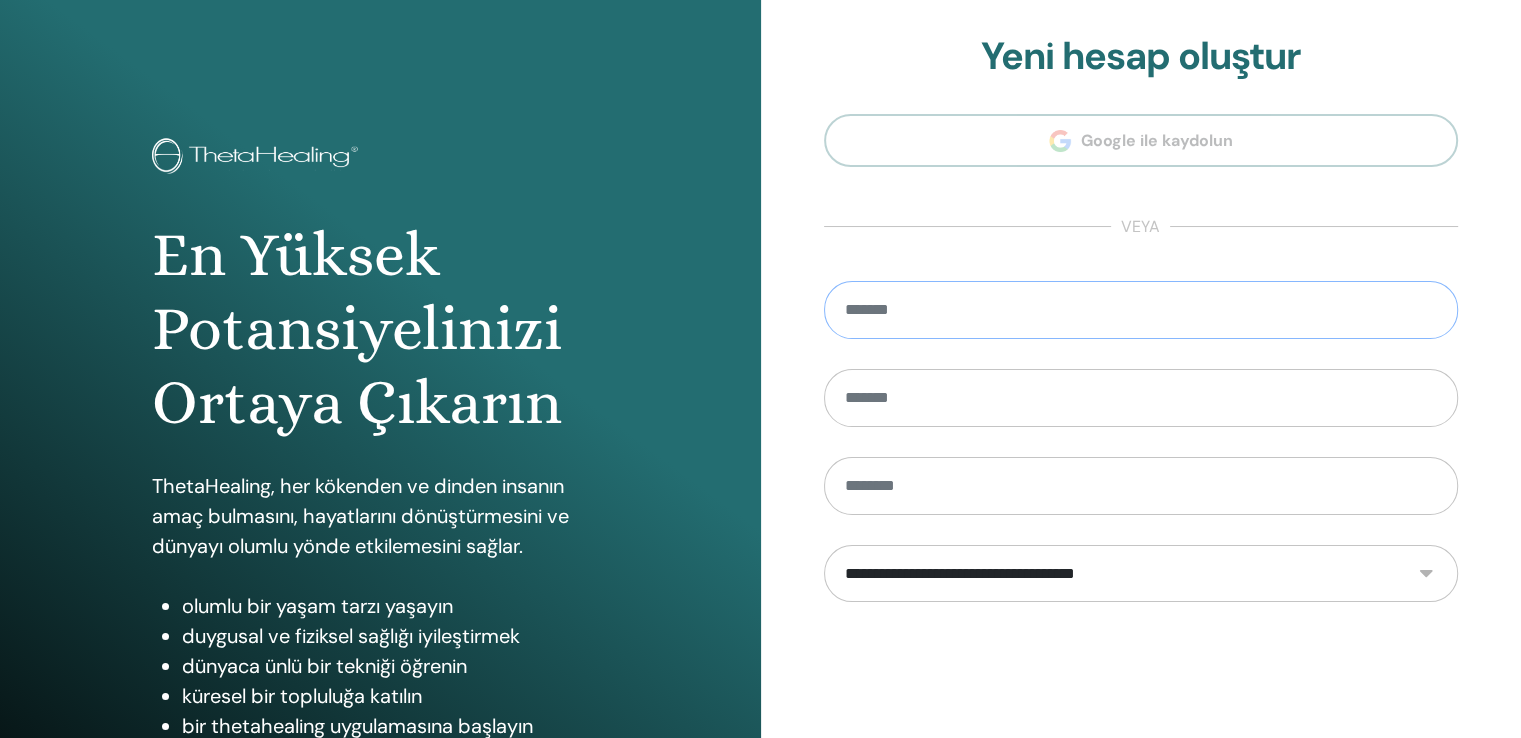click at bounding box center [1141, 310] 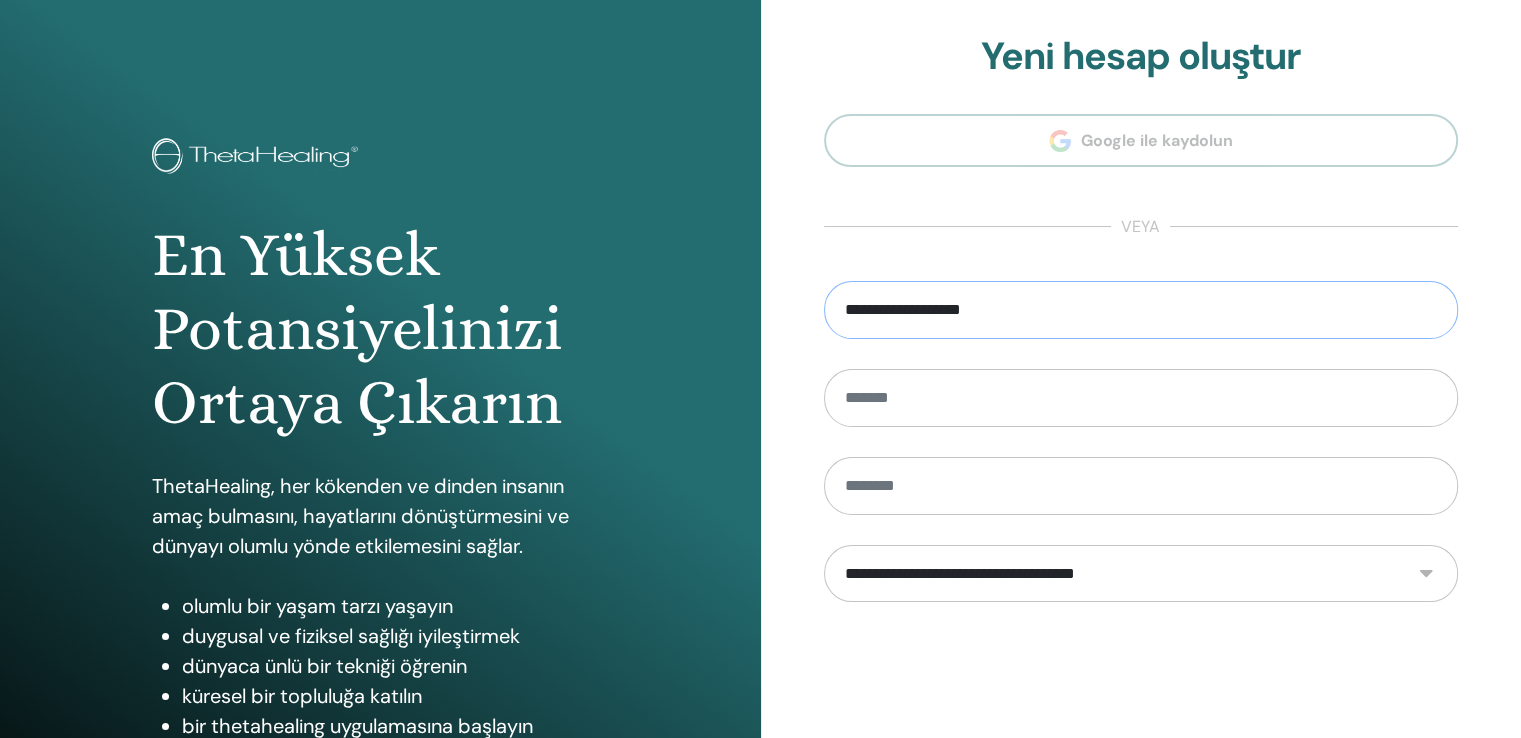 type on "**********" 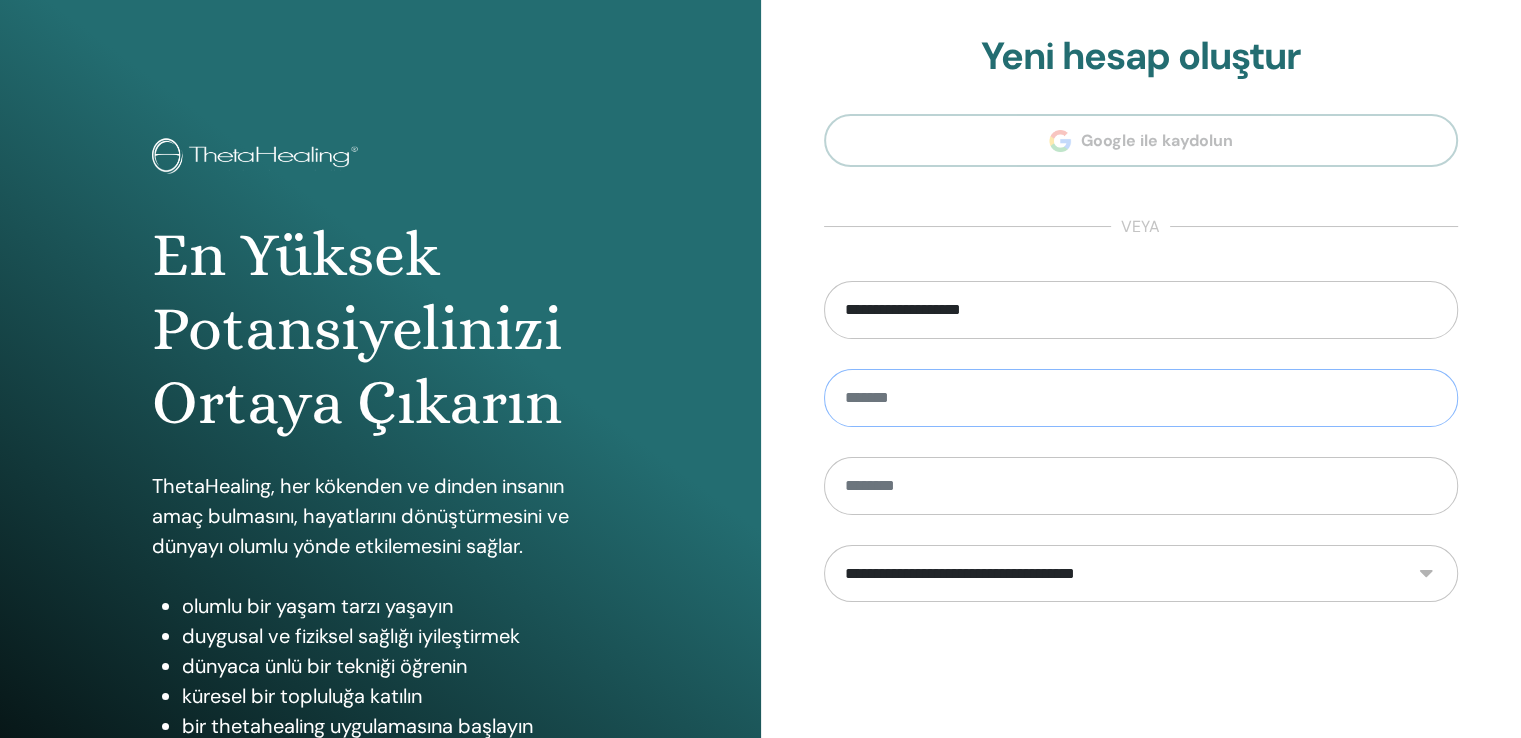 click at bounding box center (1141, 398) 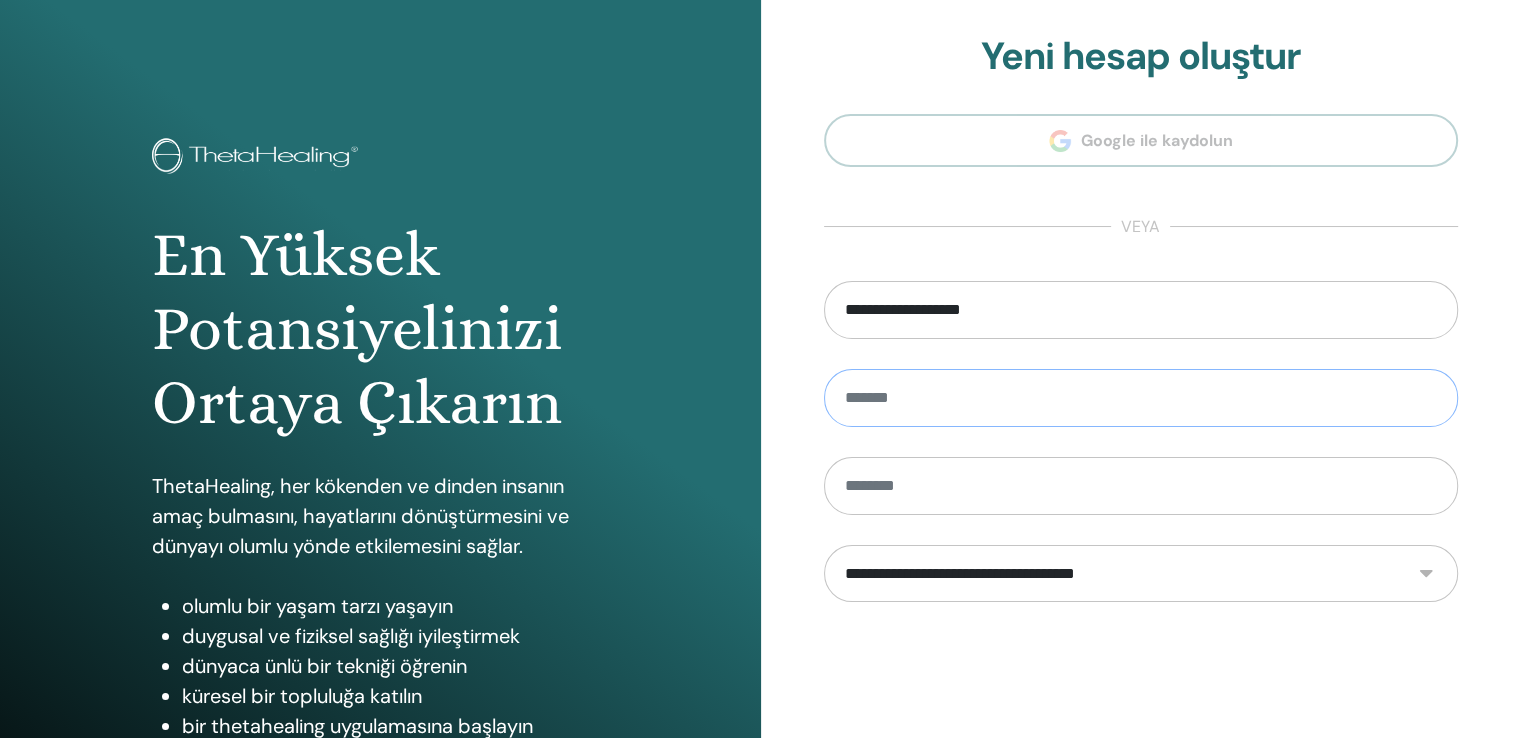 type on "****" 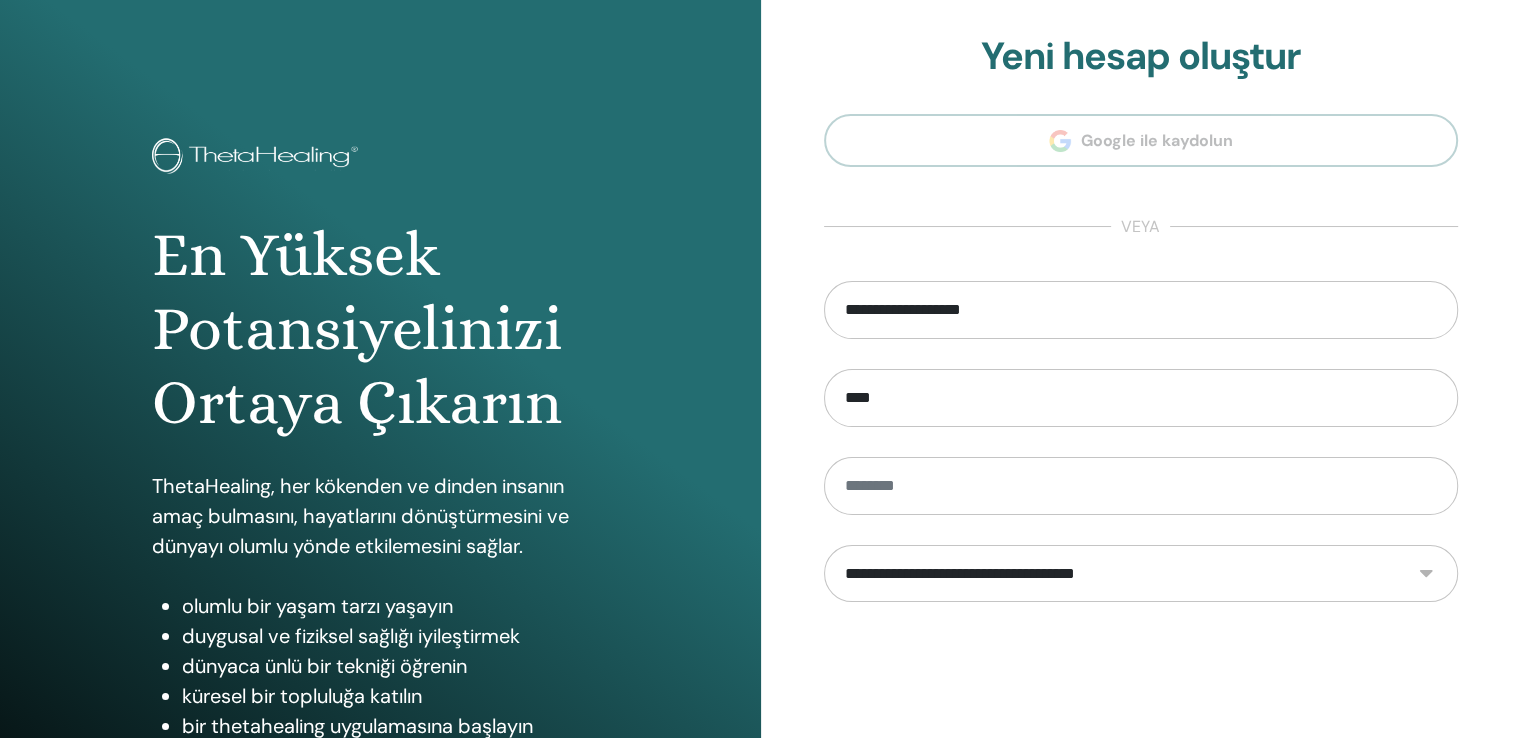 type on "********" 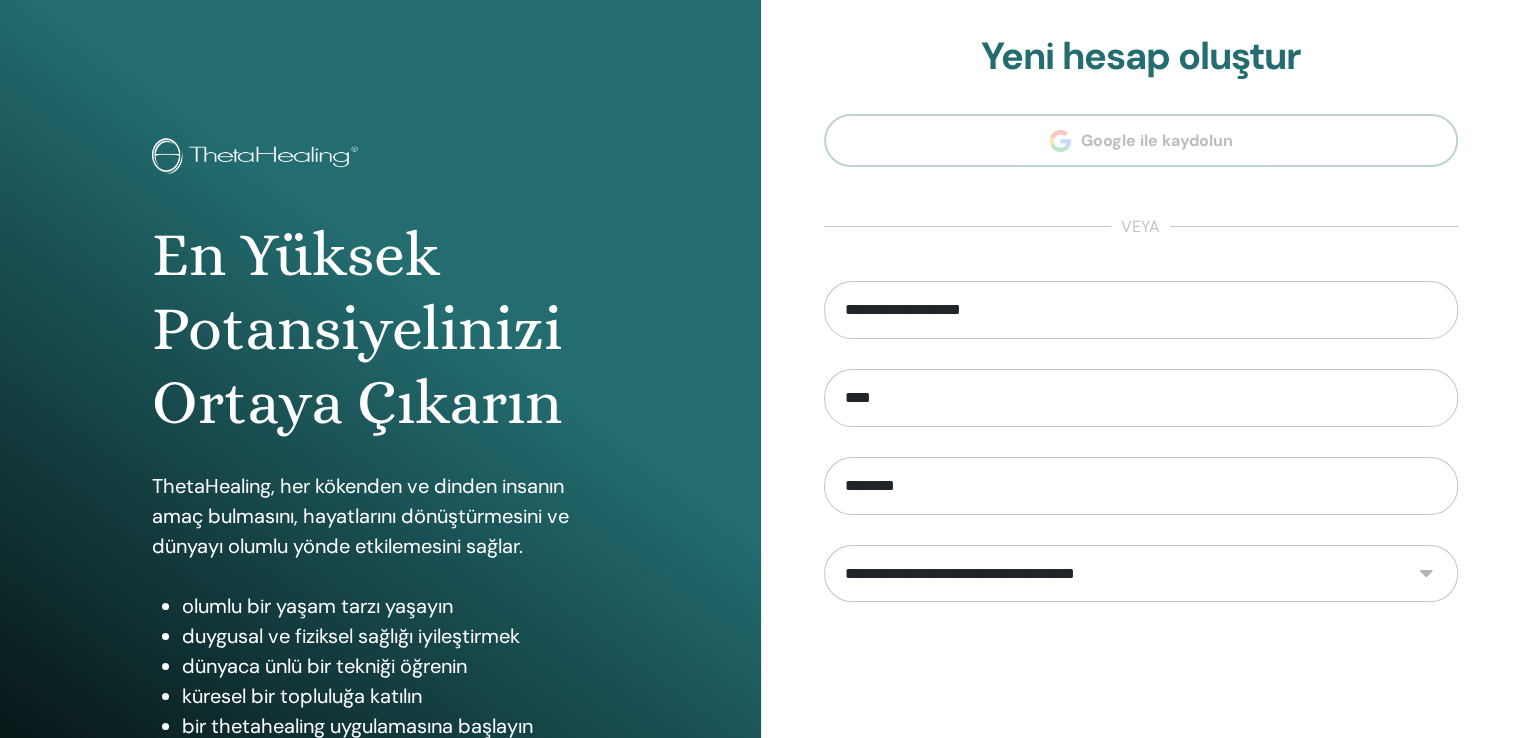 click on "**********" at bounding box center [1141, 574] 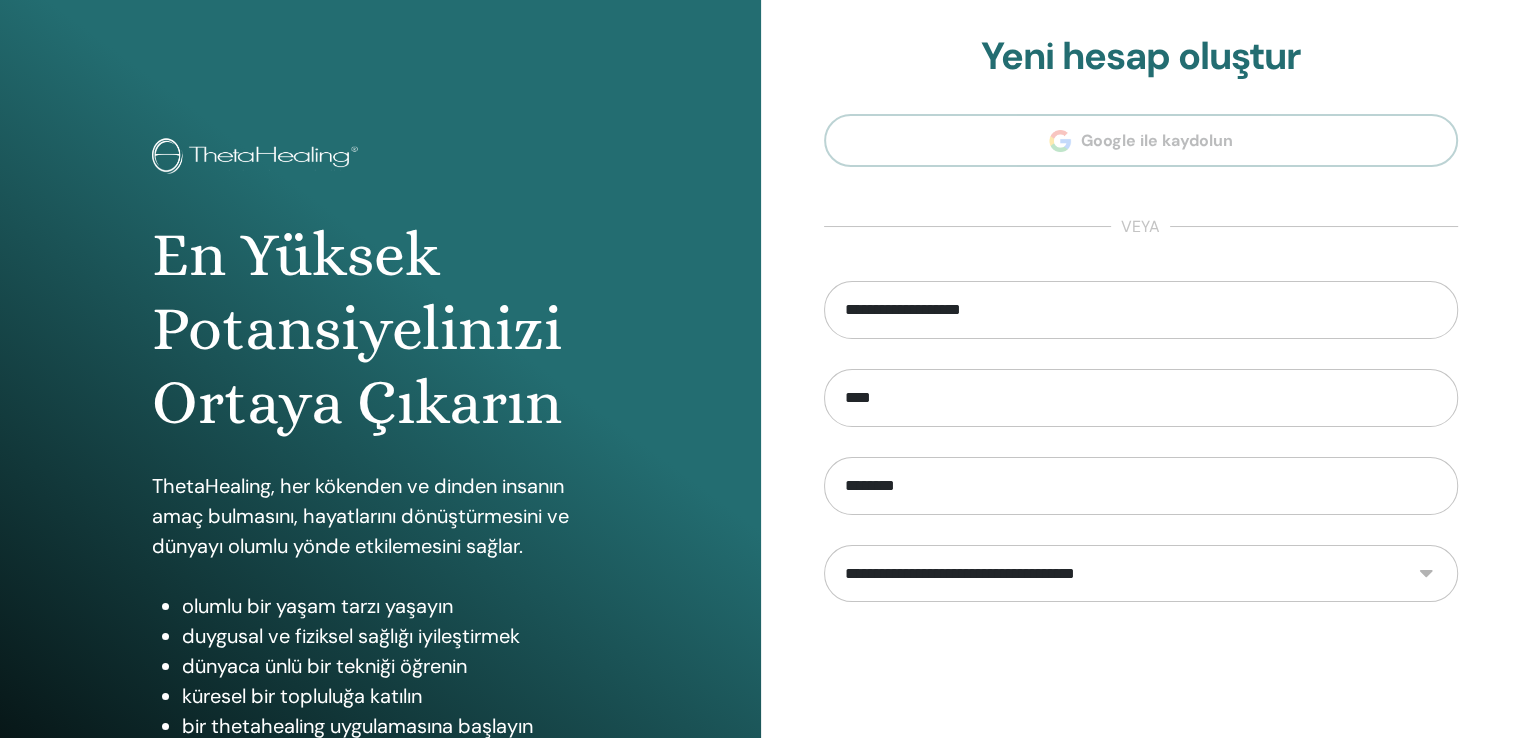 select on "***" 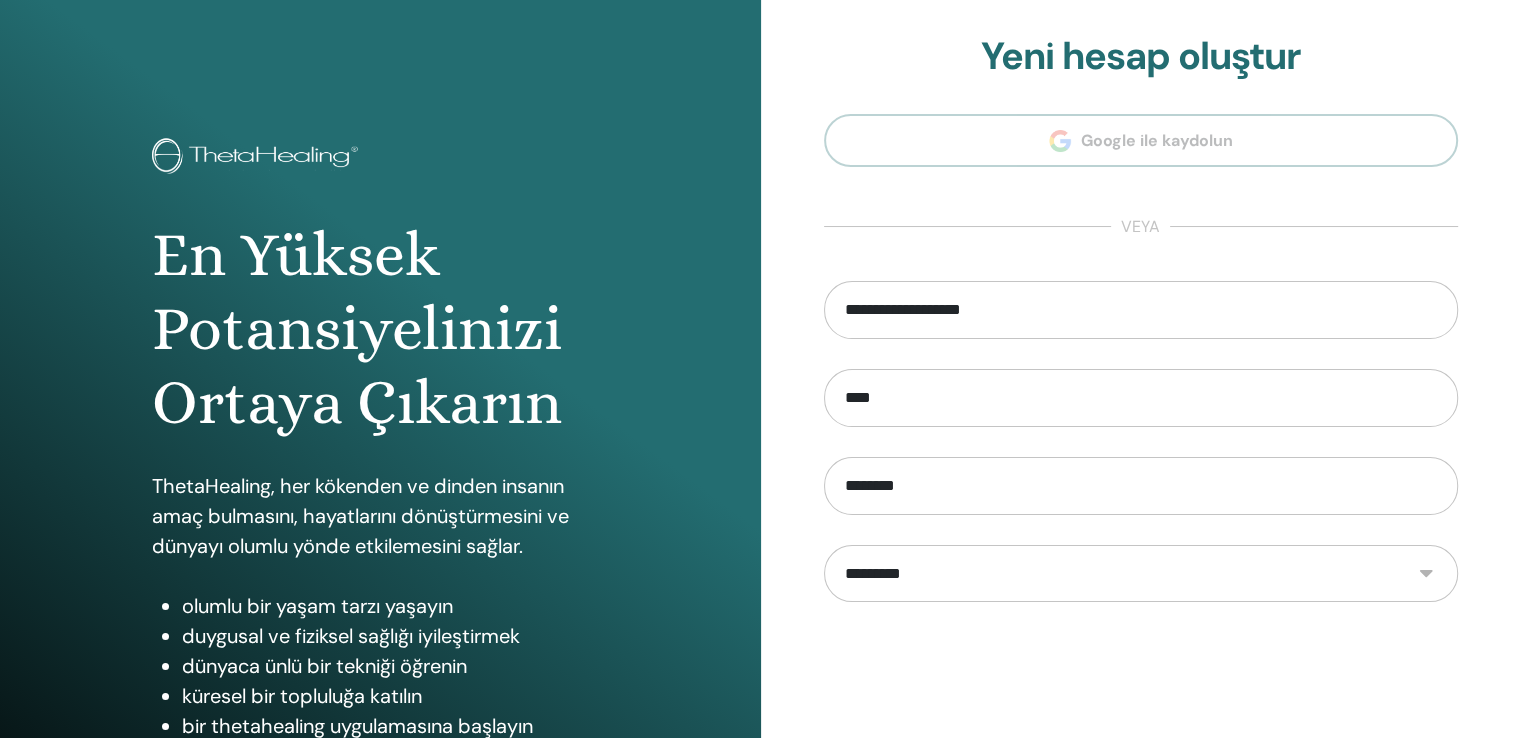 click on "**********" at bounding box center [1141, 574] 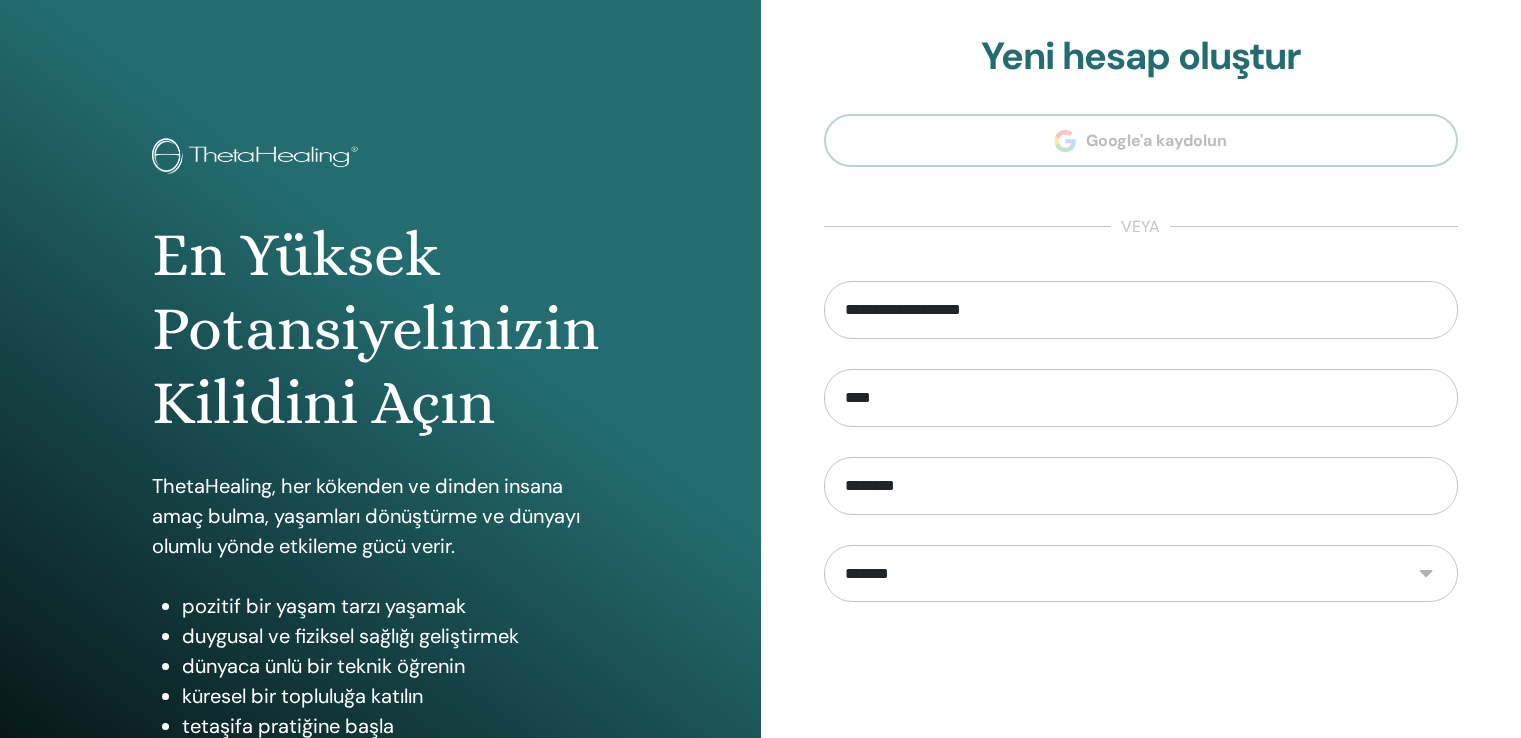 scroll, scrollTop: 0, scrollLeft: 0, axis: both 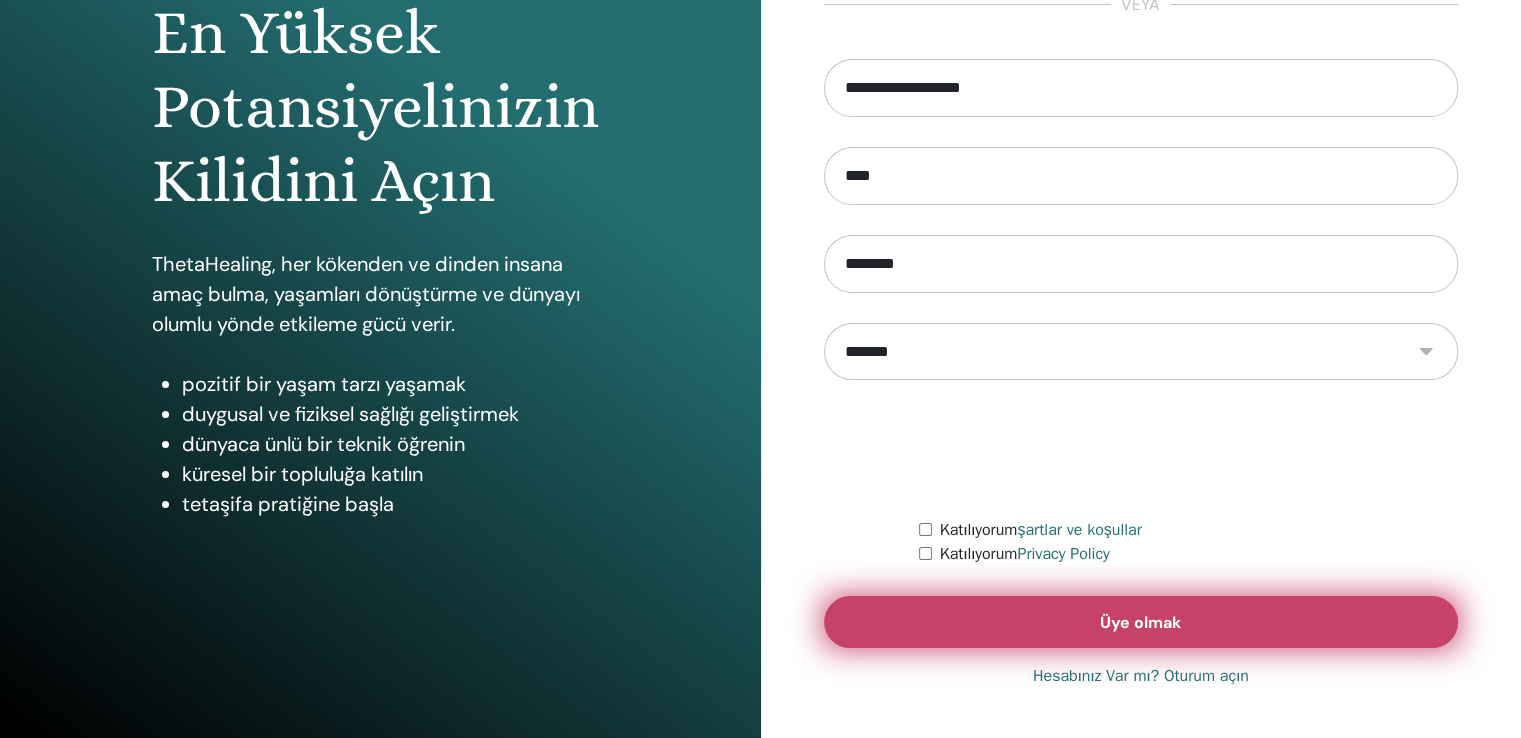 click on "Üye olmak" at bounding box center [1140, 622] 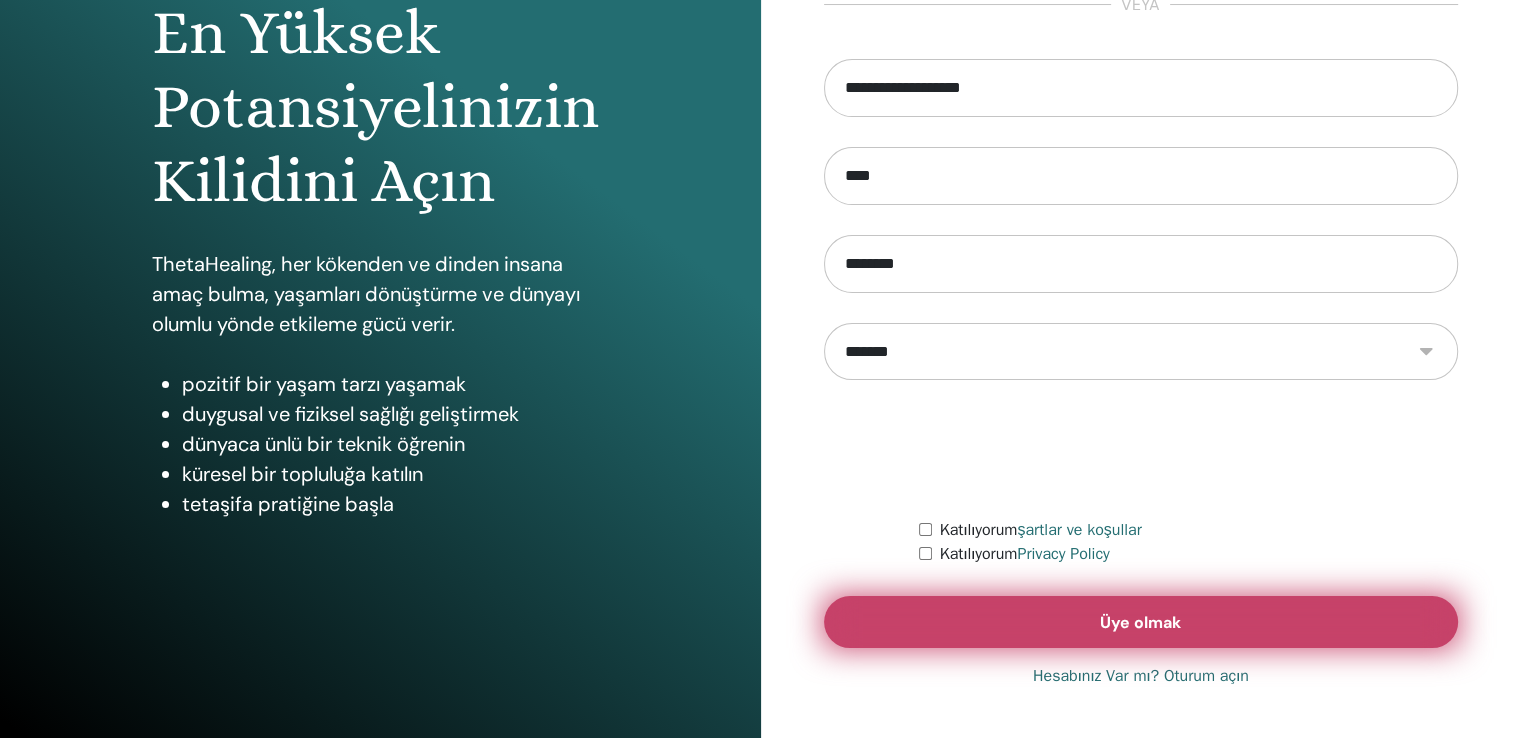 click on "Üye olmak" at bounding box center (1140, 622) 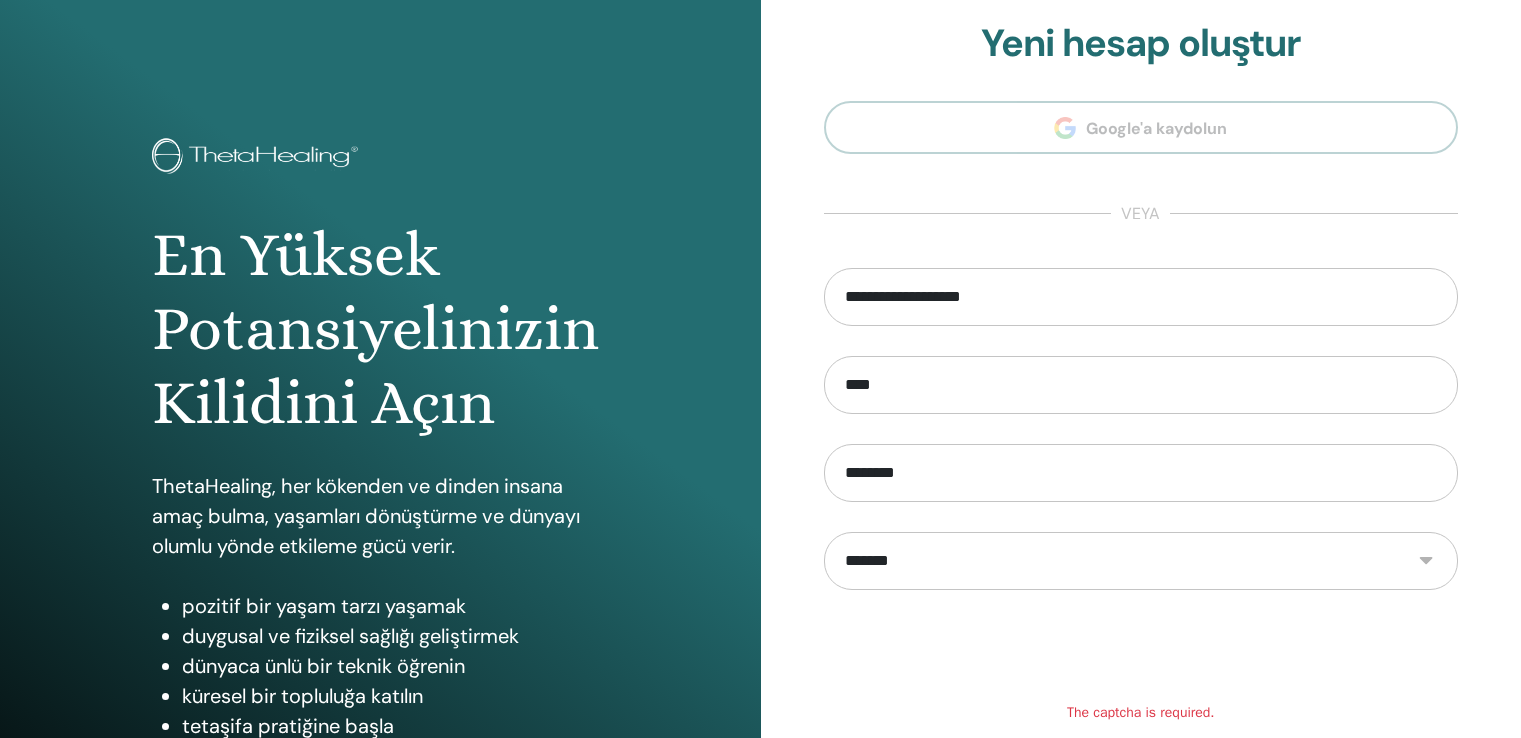 scroll, scrollTop: 0, scrollLeft: 0, axis: both 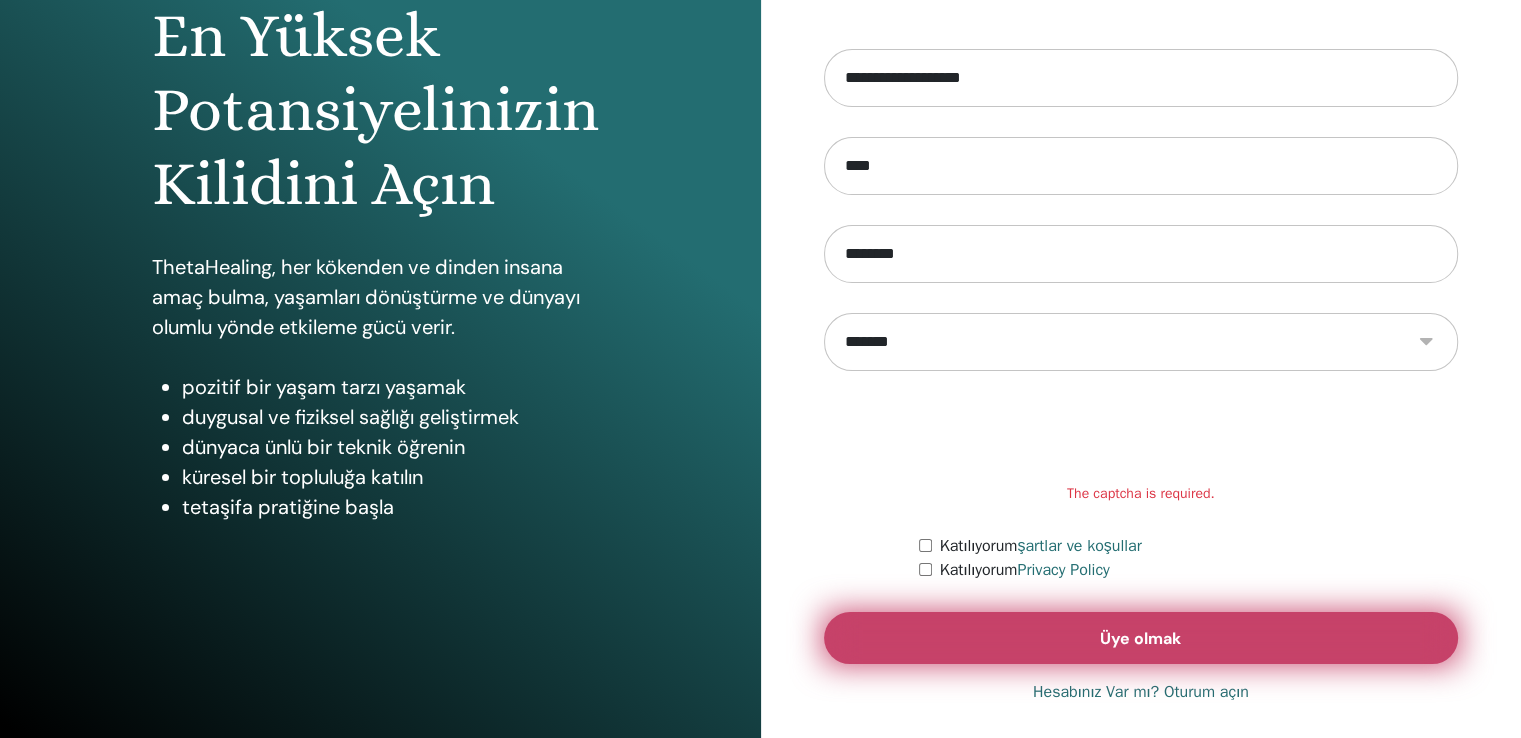 click on "Üye olmak" at bounding box center [1141, 638] 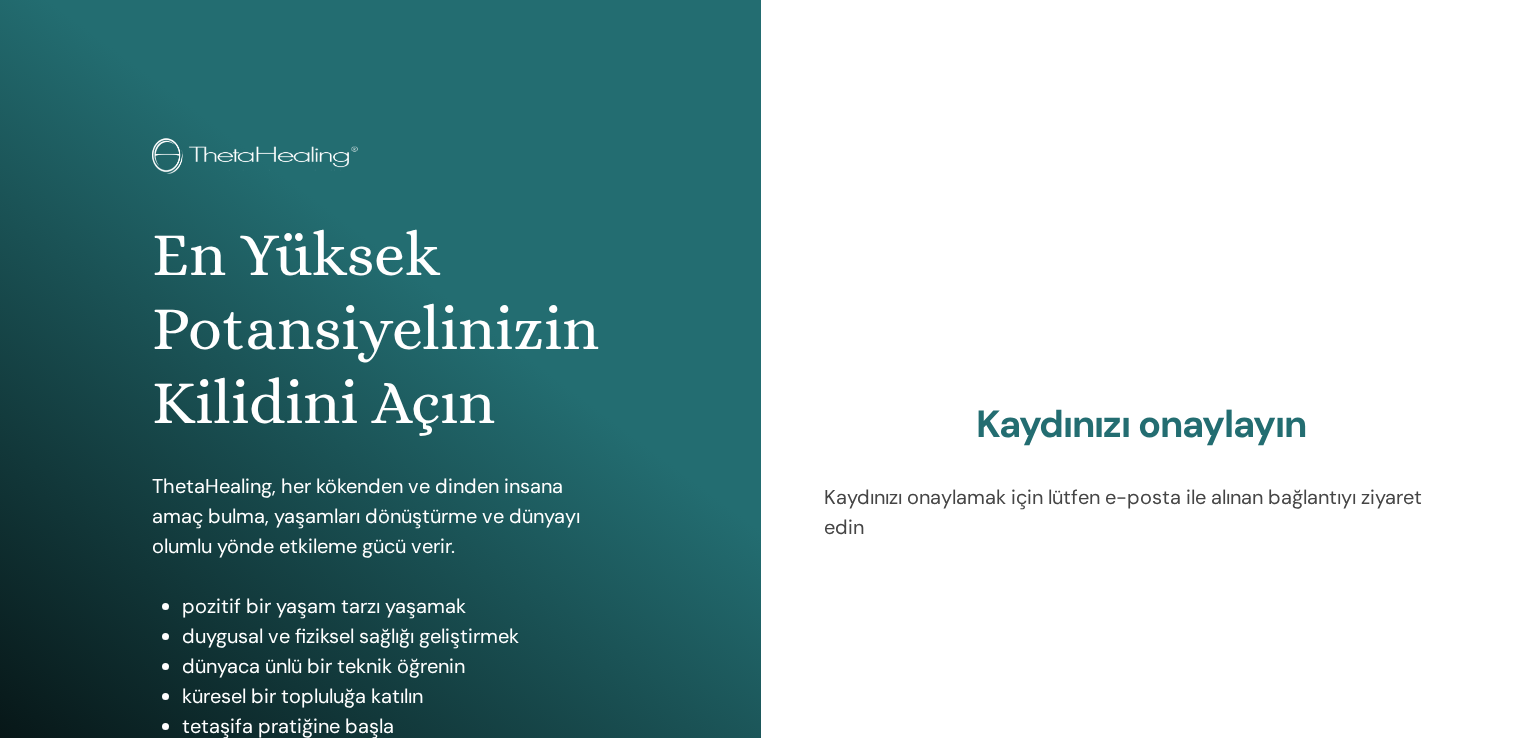 scroll, scrollTop: 0, scrollLeft: 0, axis: both 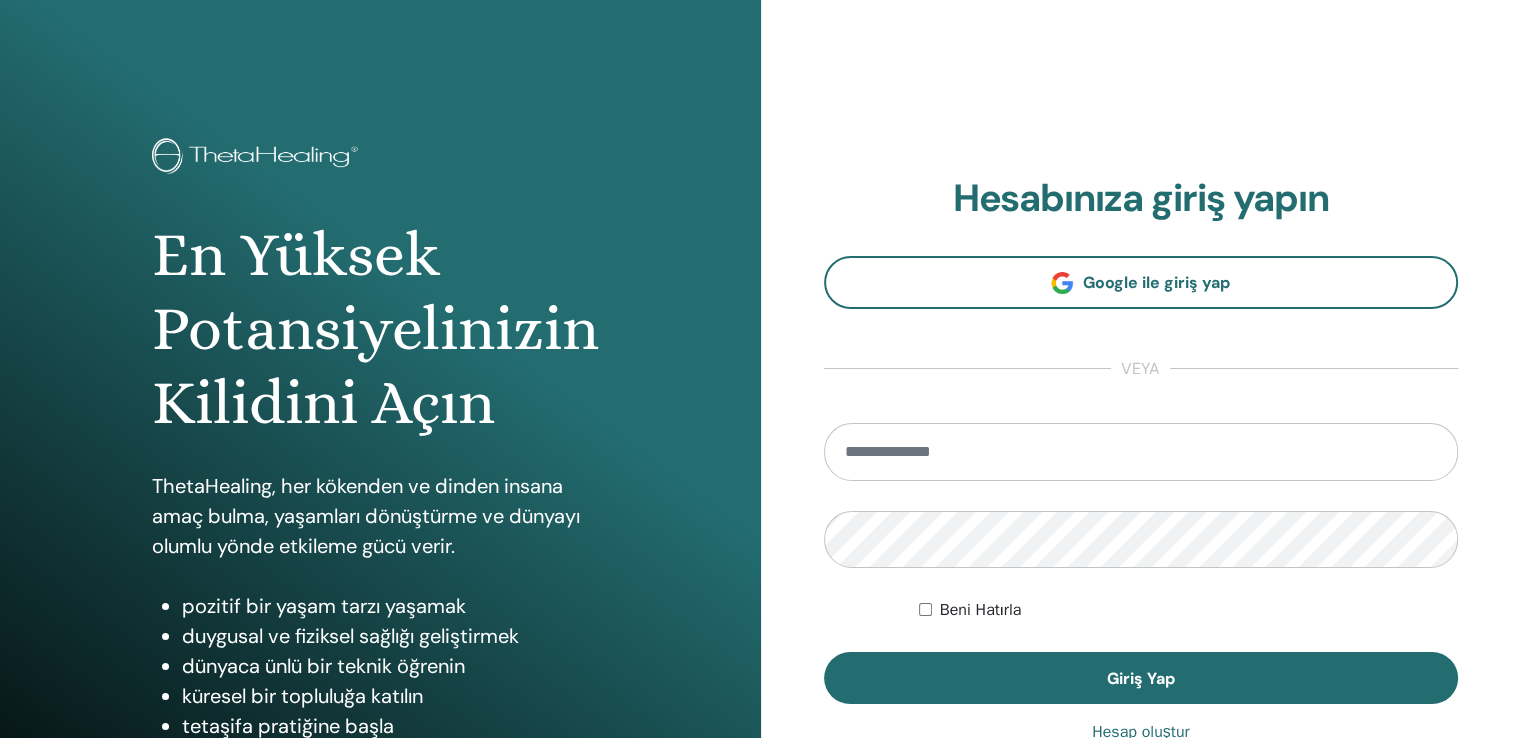 click at bounding box center (1141, 452) 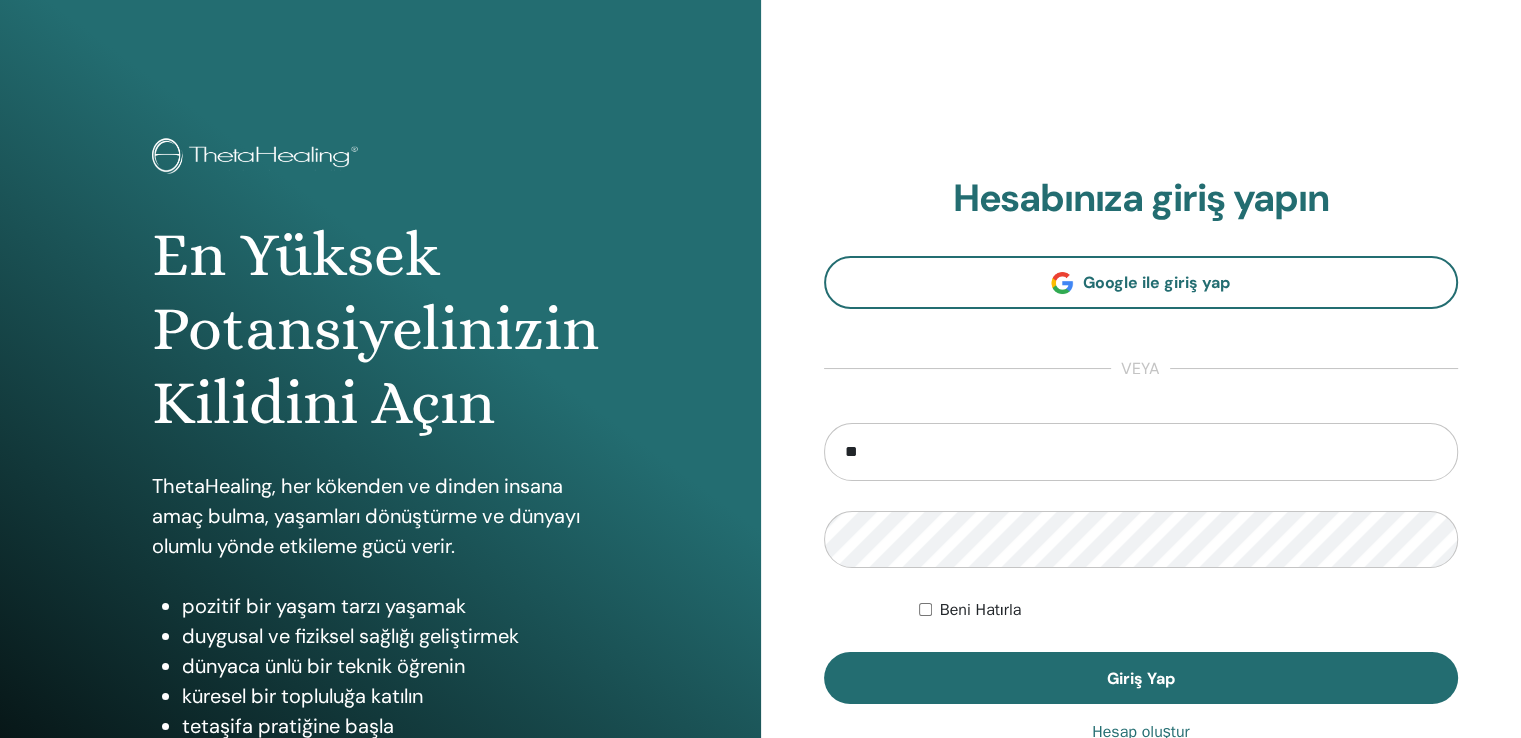 type on "**********" 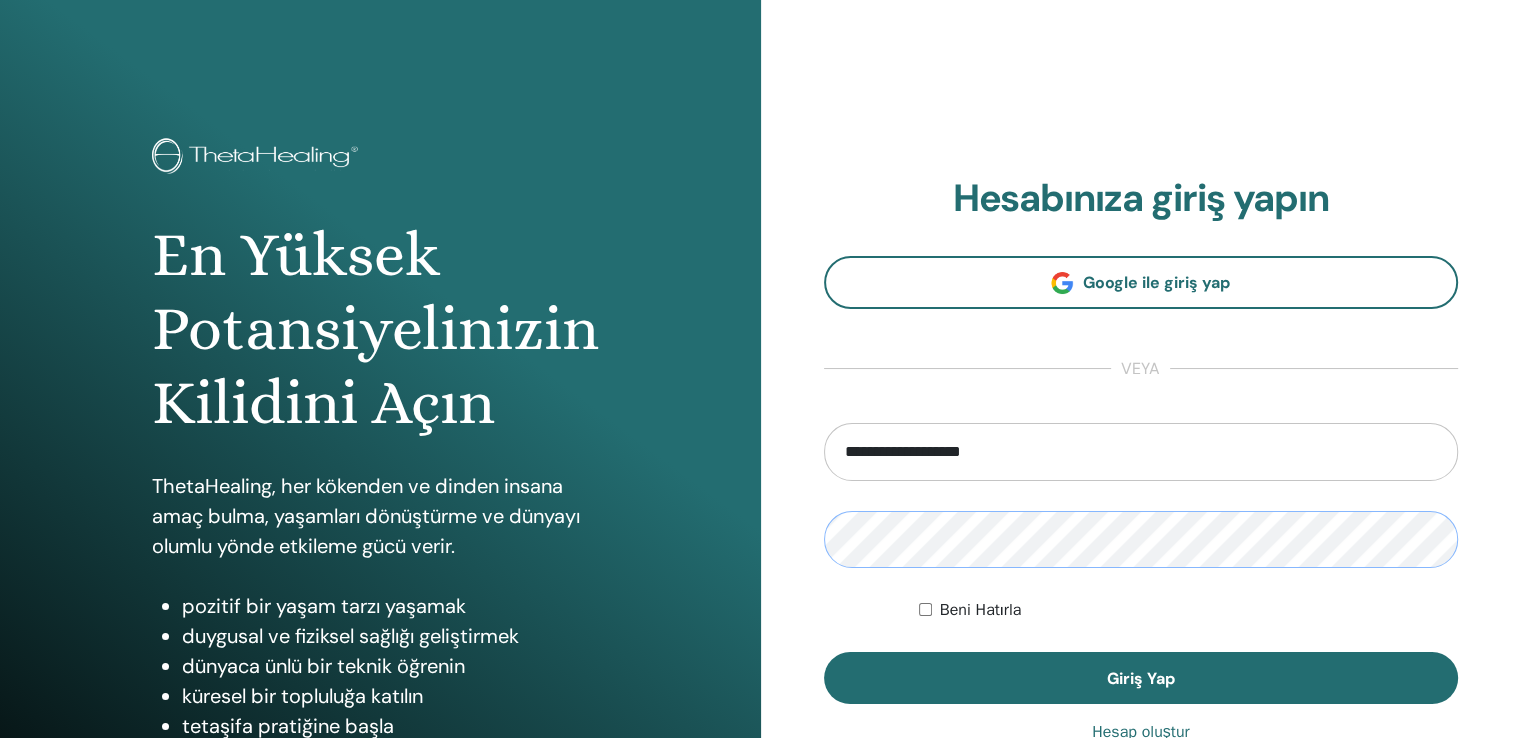 click on "Giriş Yap" at bounding box center (1141, 678) 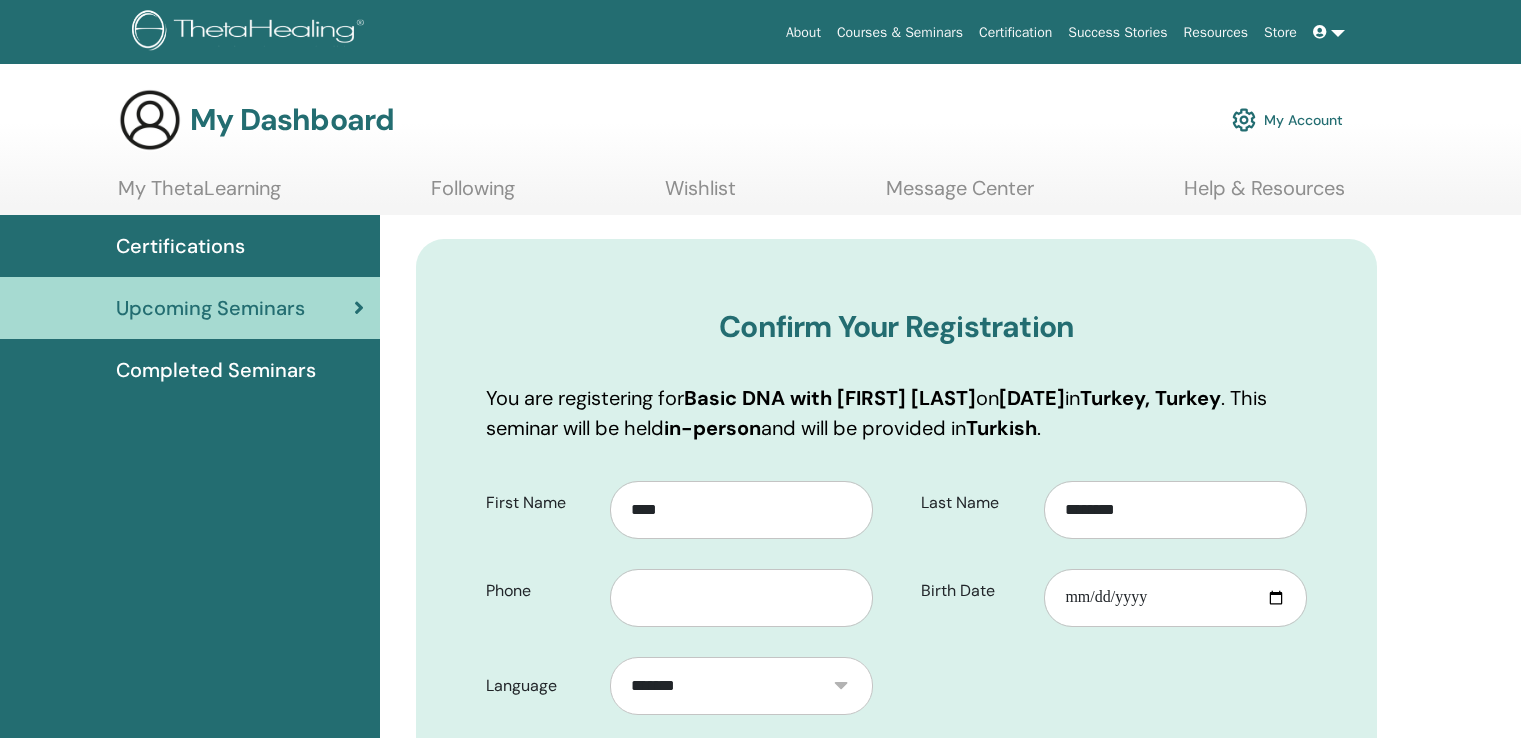scroll, scrollTop: 0, scrollLeft: 0, axis: both 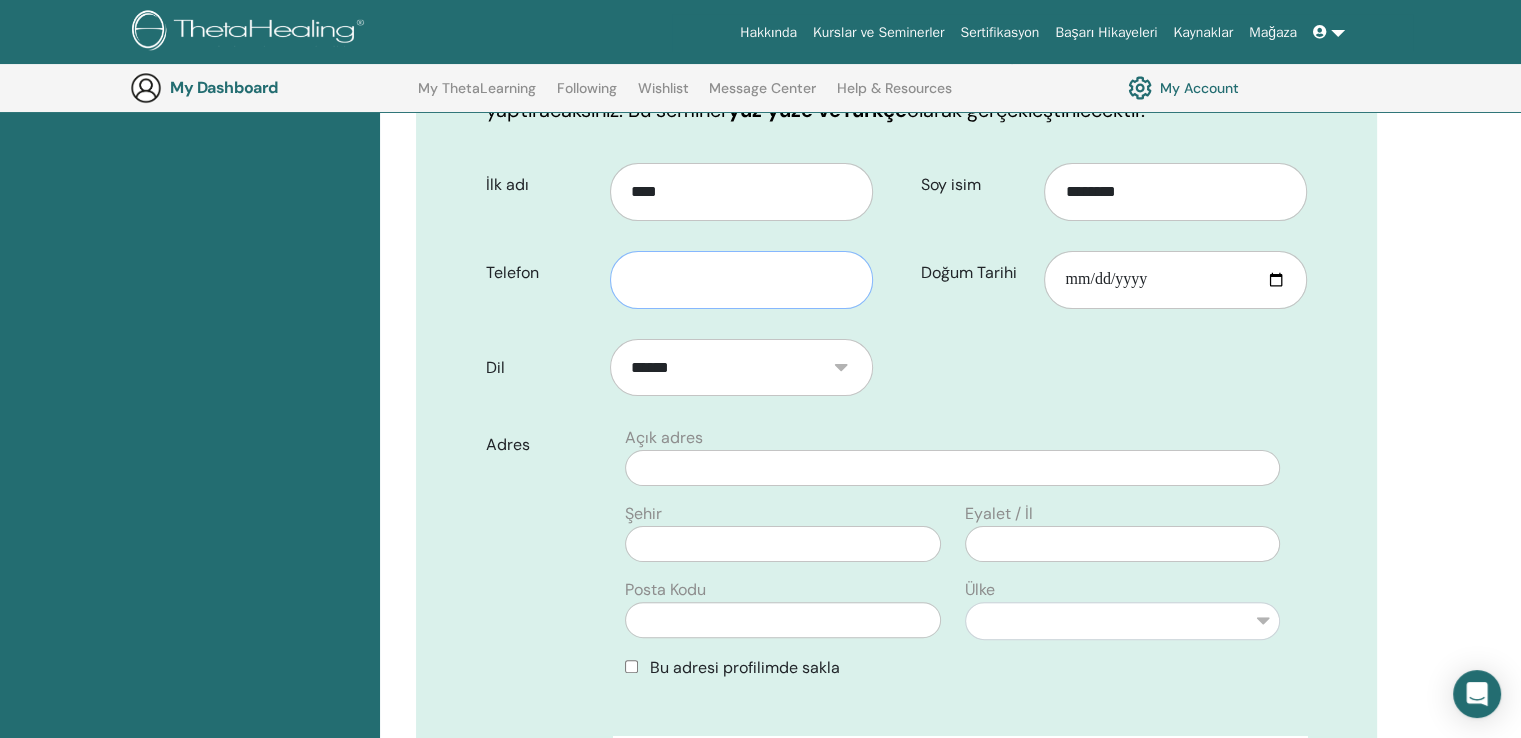click at bounding box center (741, 280) 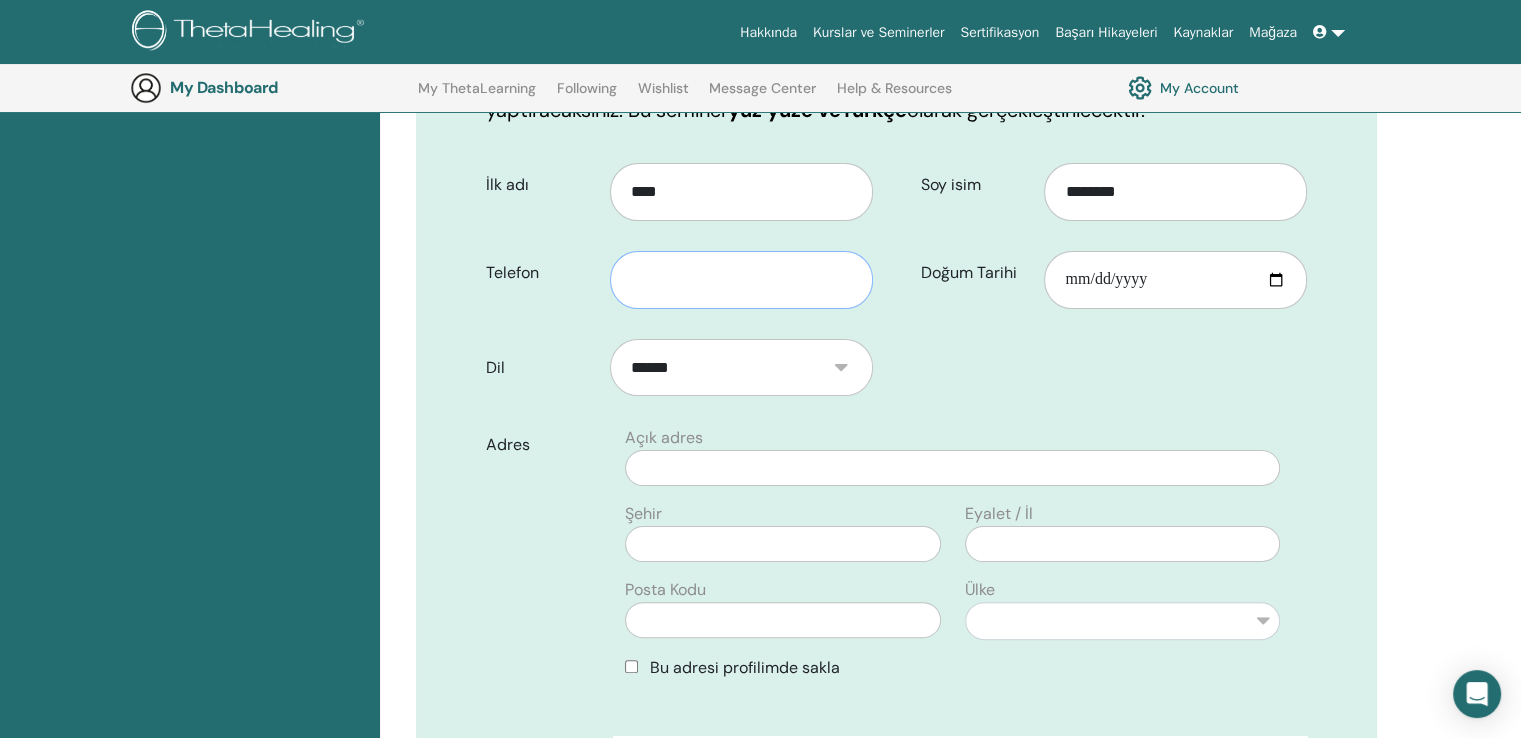 type on "**********" 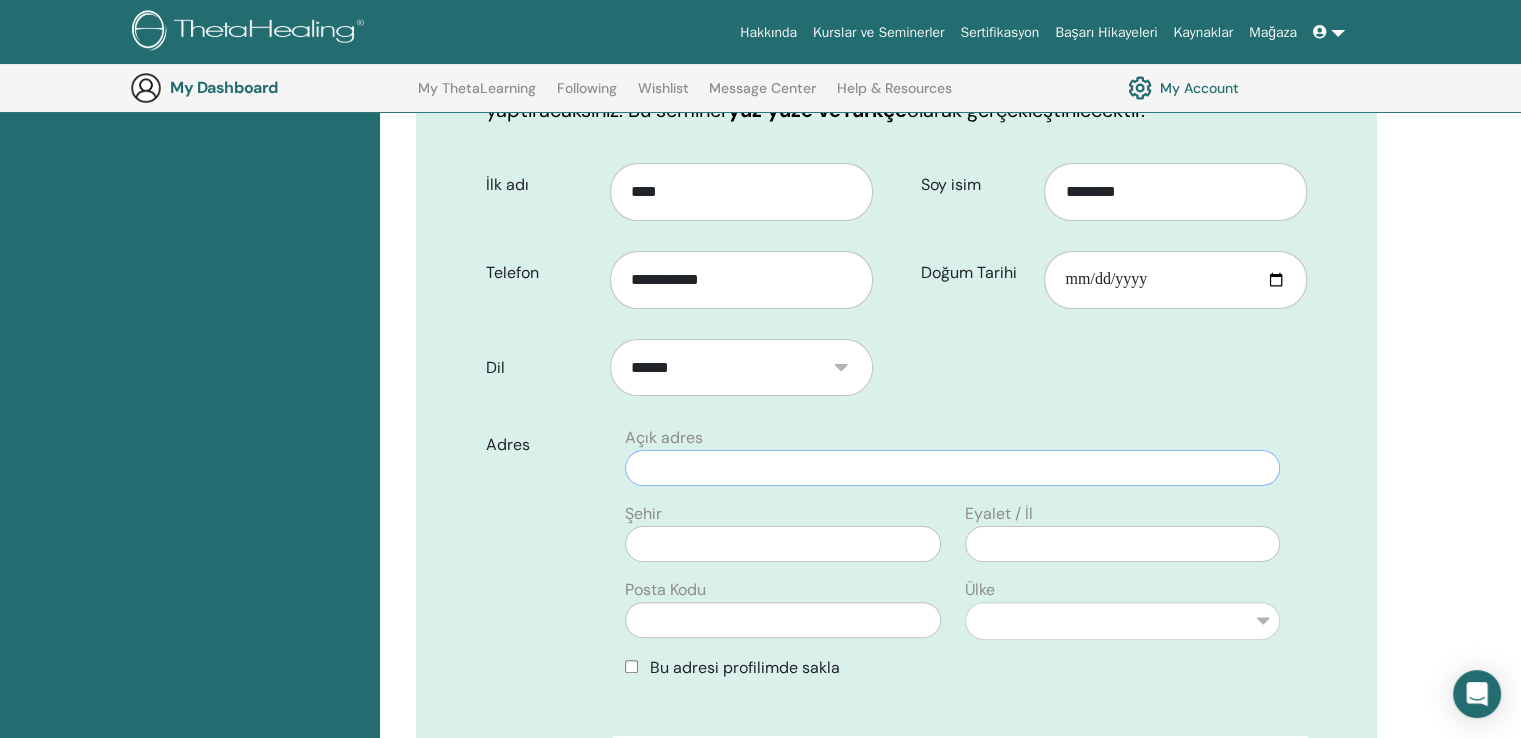 type on "**********" 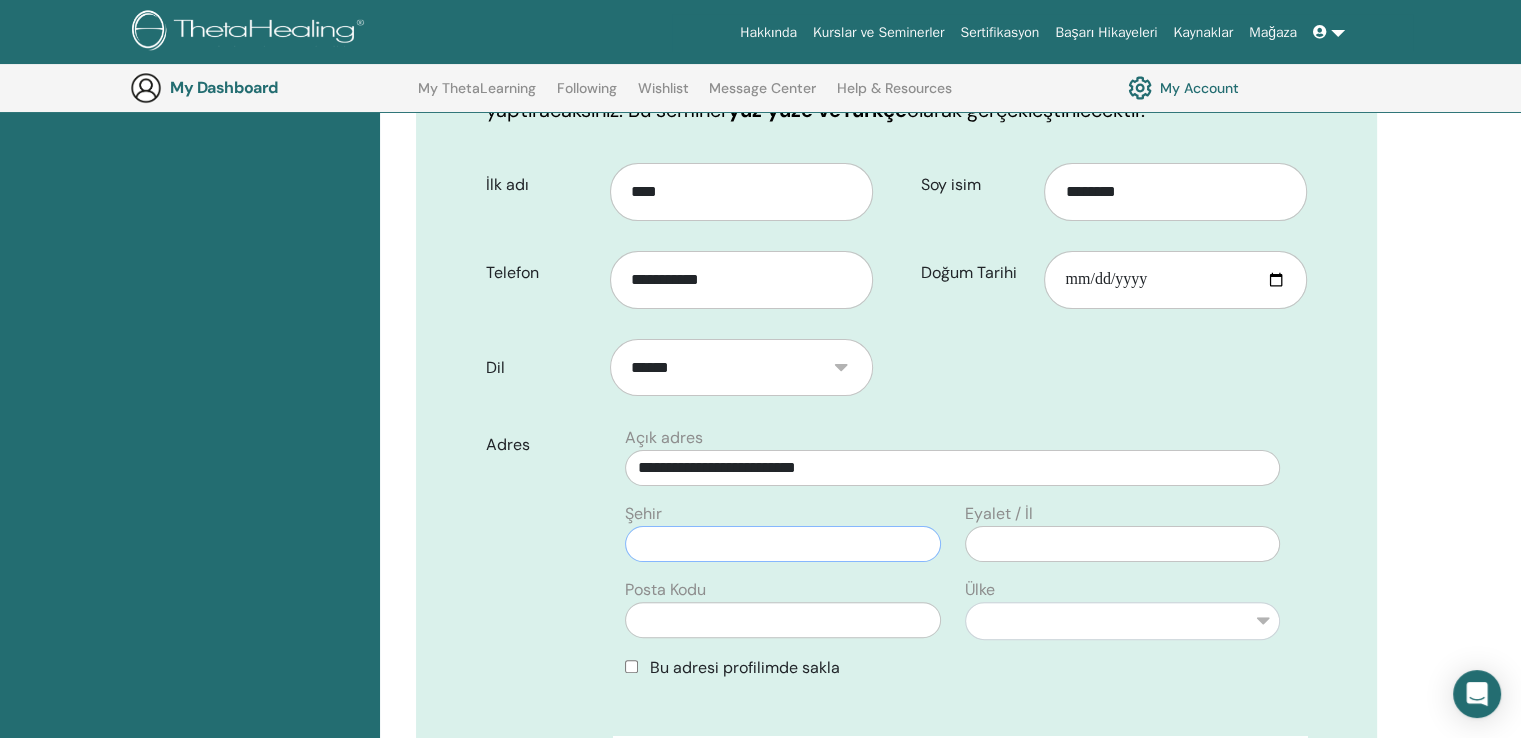 type on "**********" 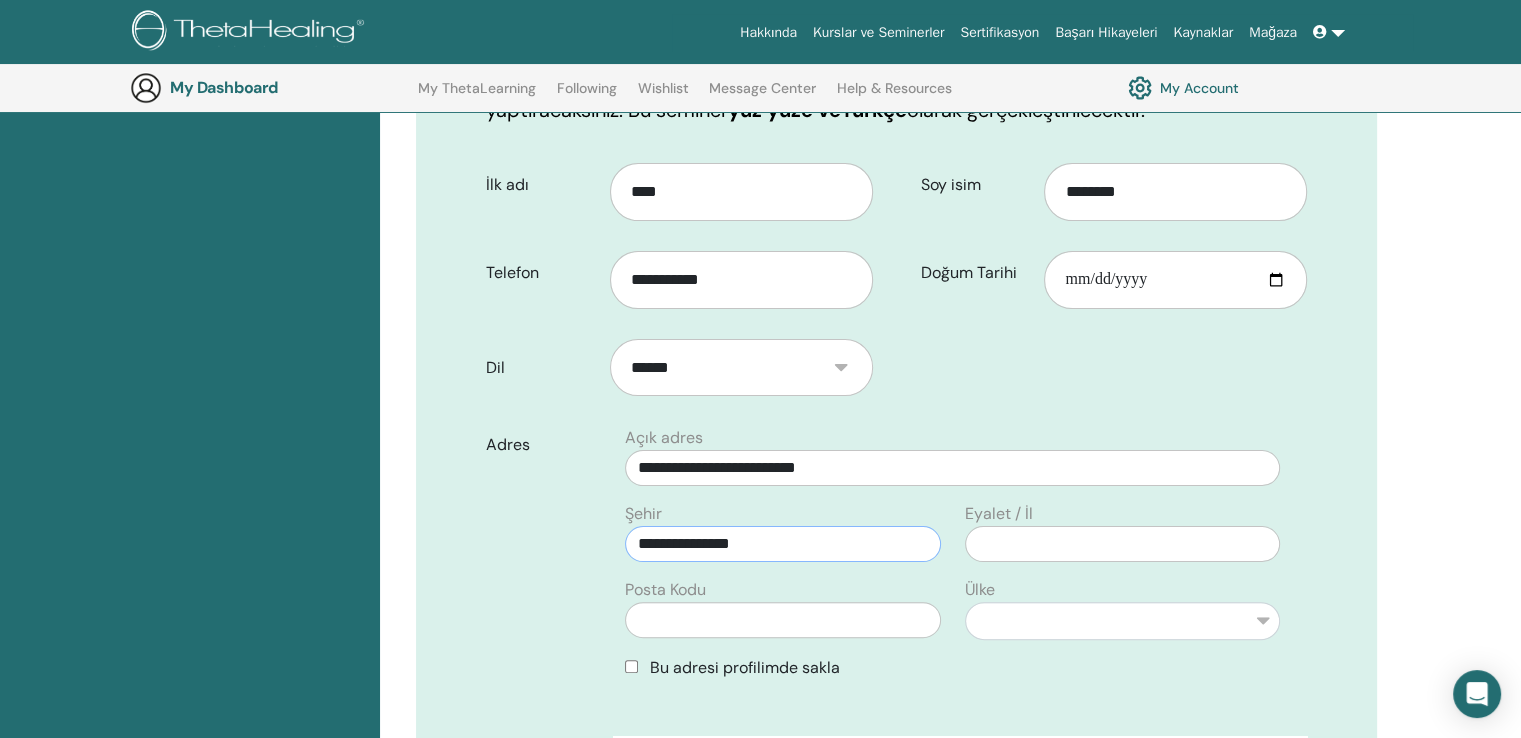 type on "**********" 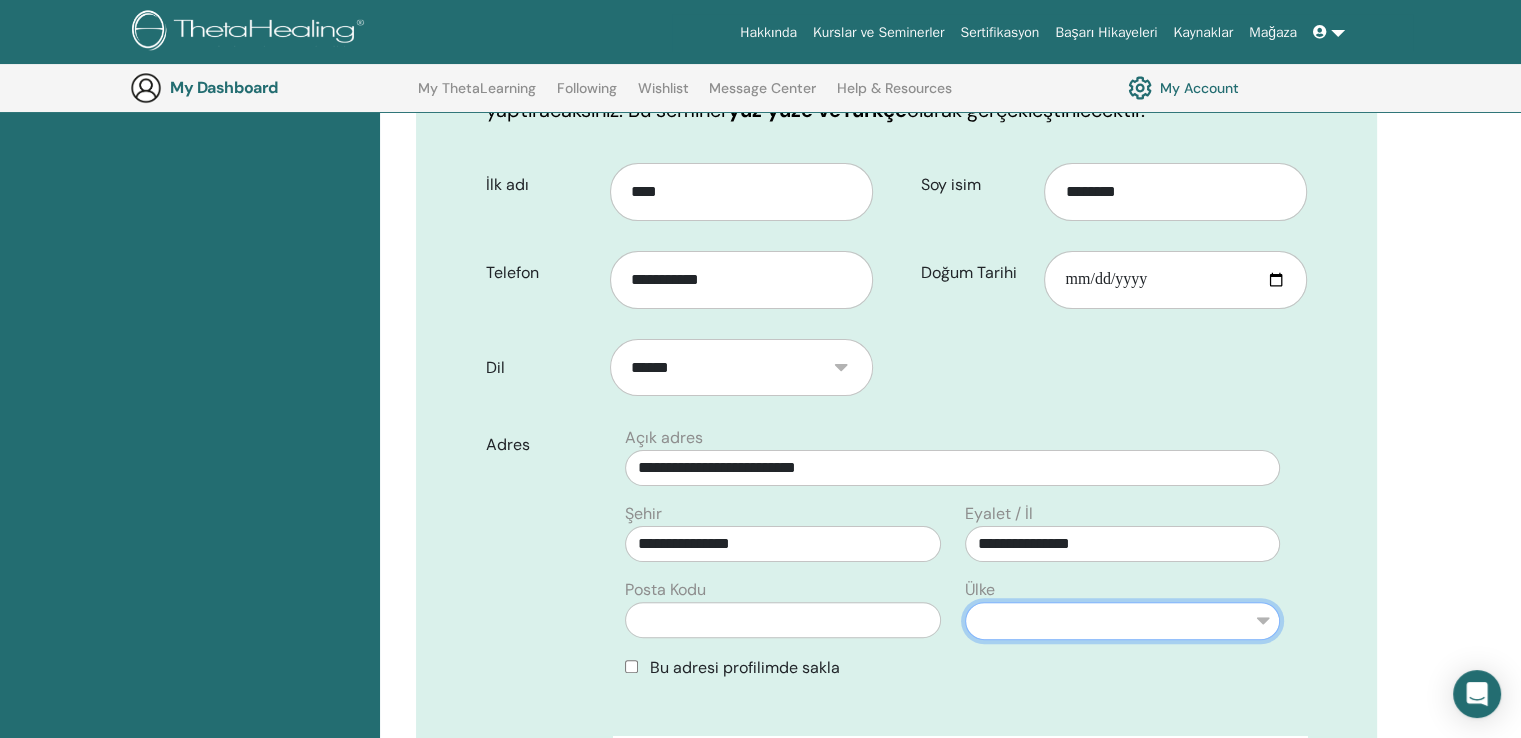 select on "**" 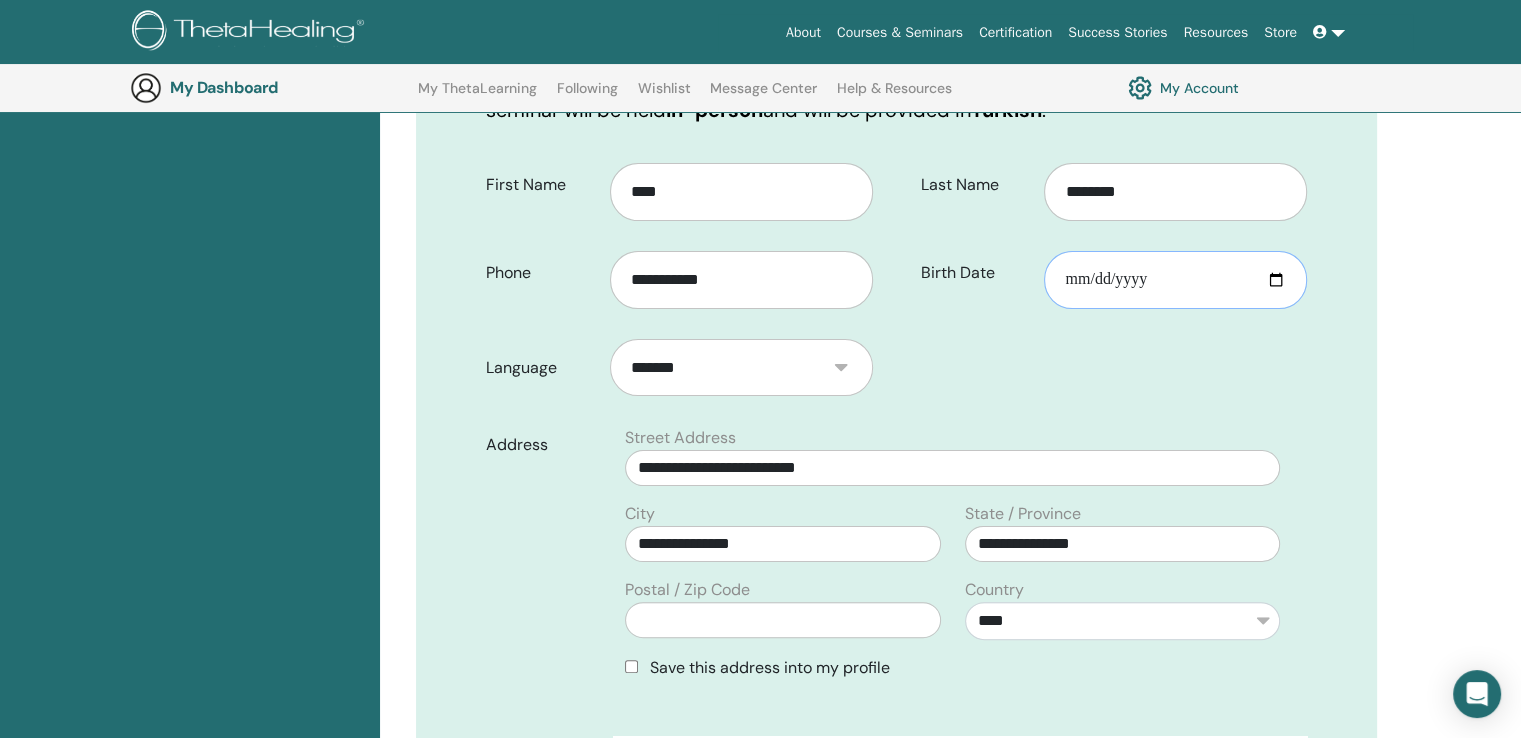 click on "Birth Date" at bounding box center (1175, 280) 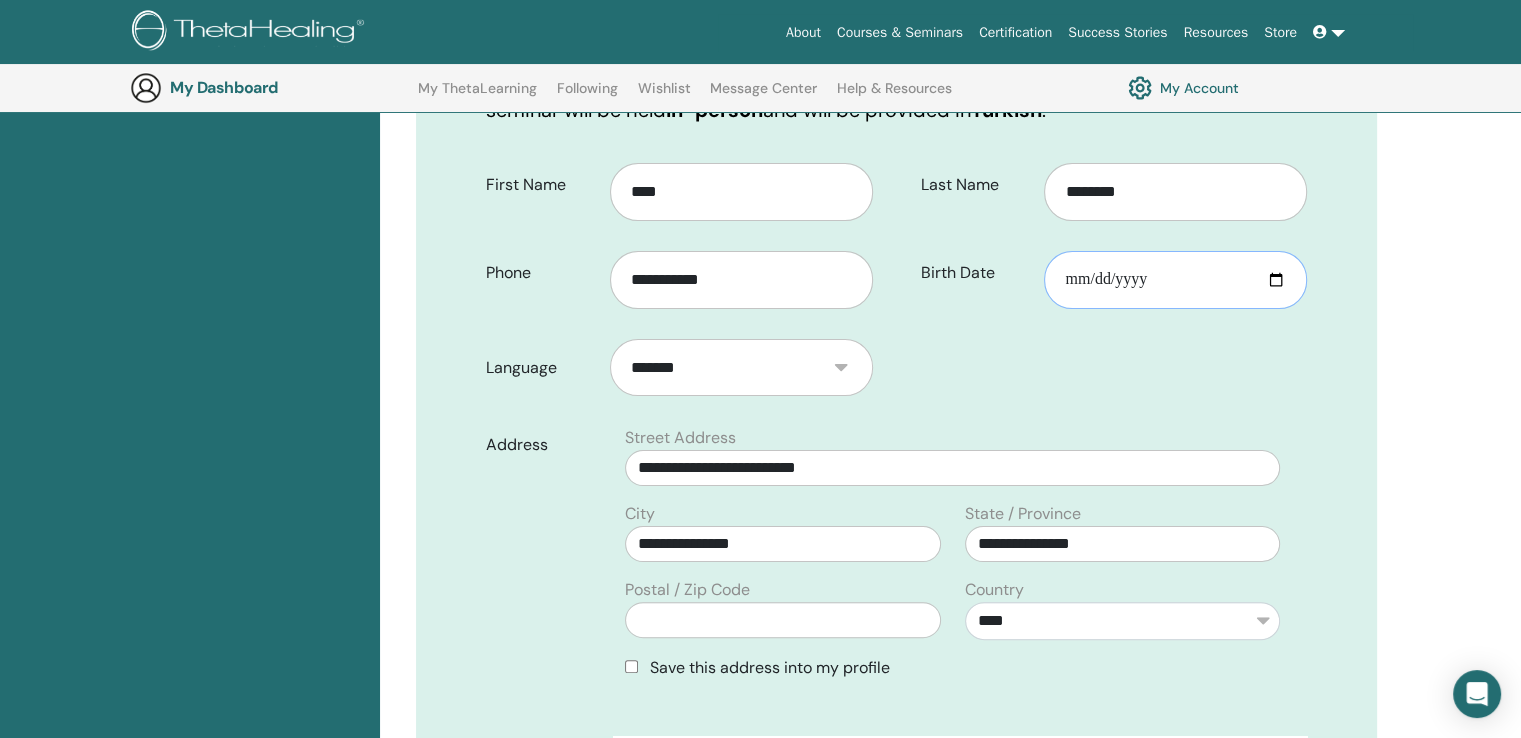 type on "**********" 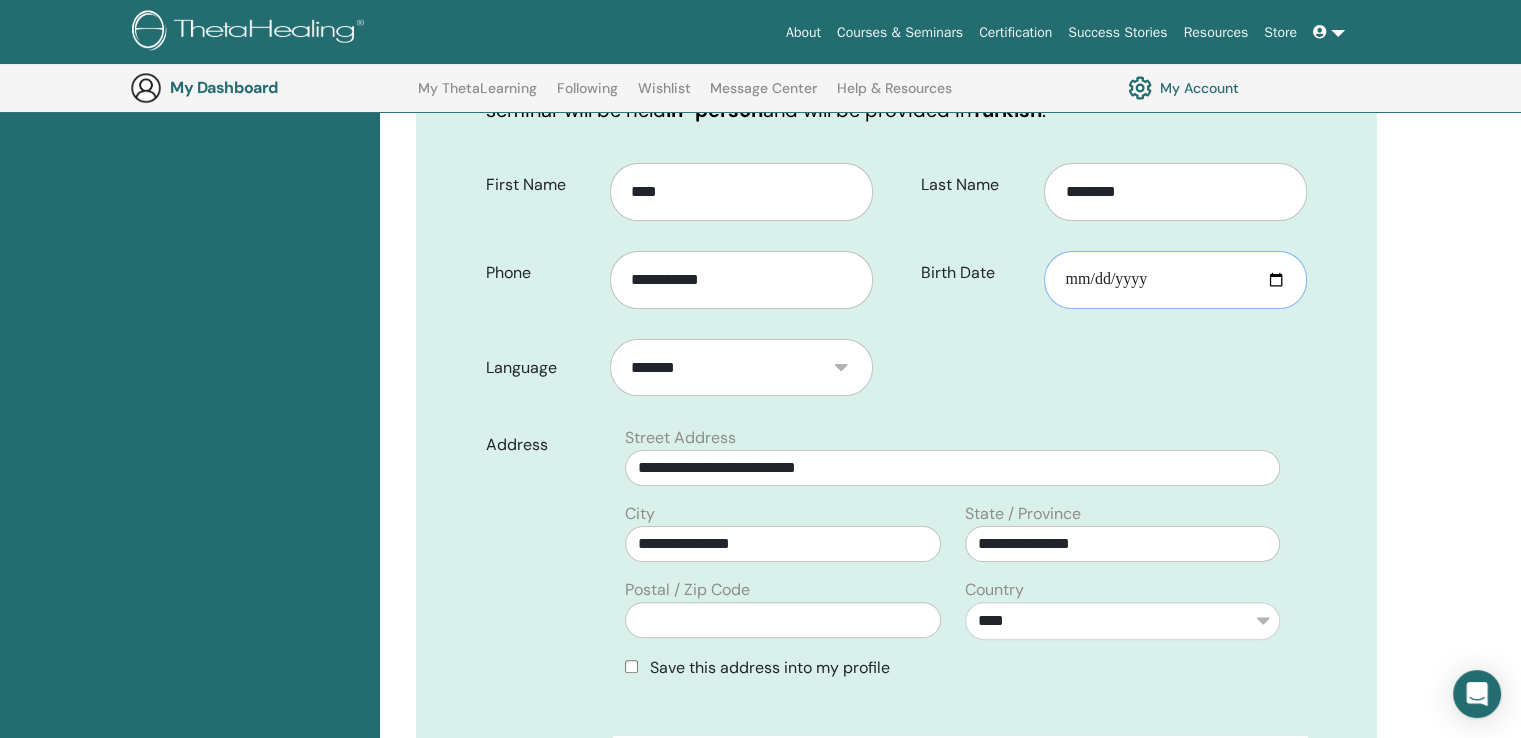 scroll, scrollTop: 471, scrollLeft: 0, axis: vertical 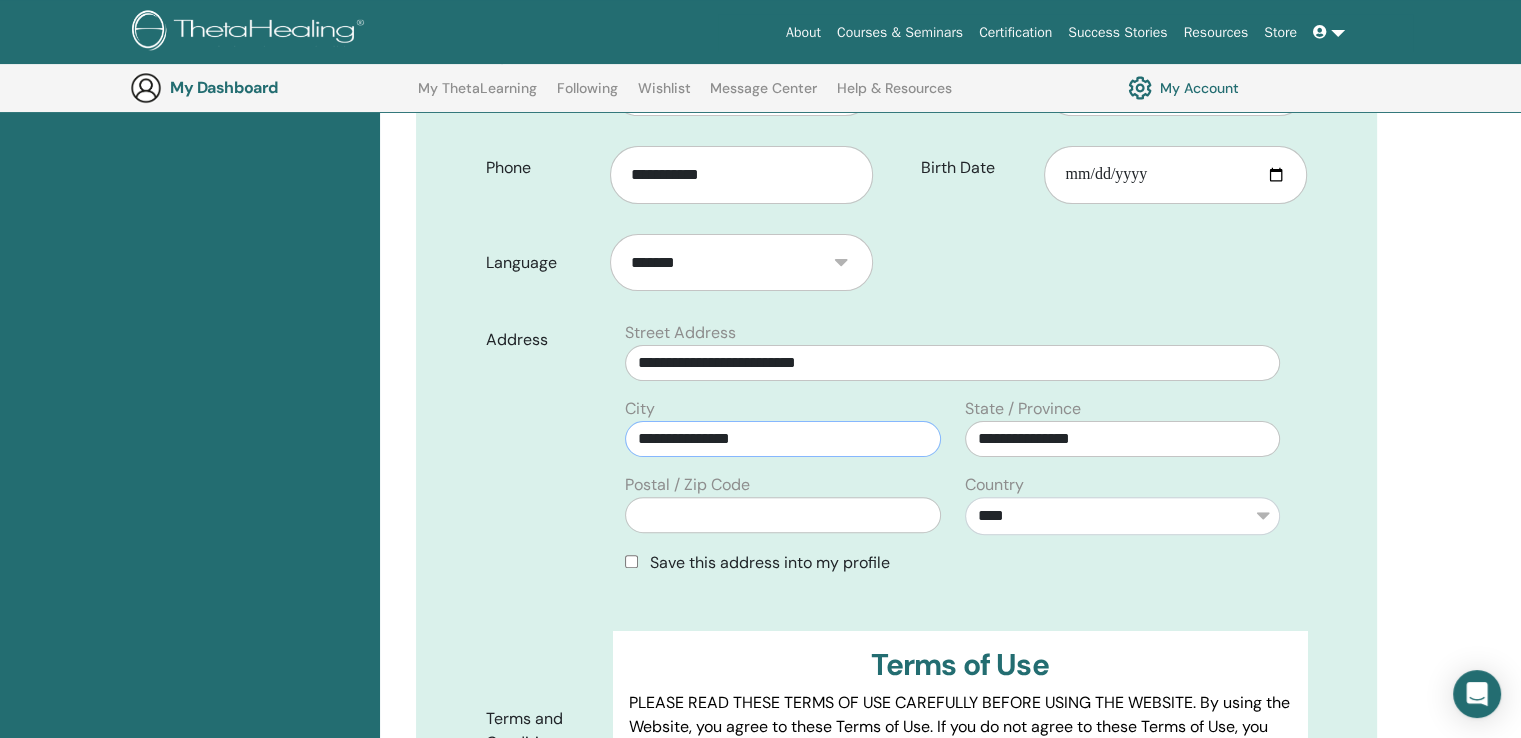 click on "**********" at bounding box center [782, 439] 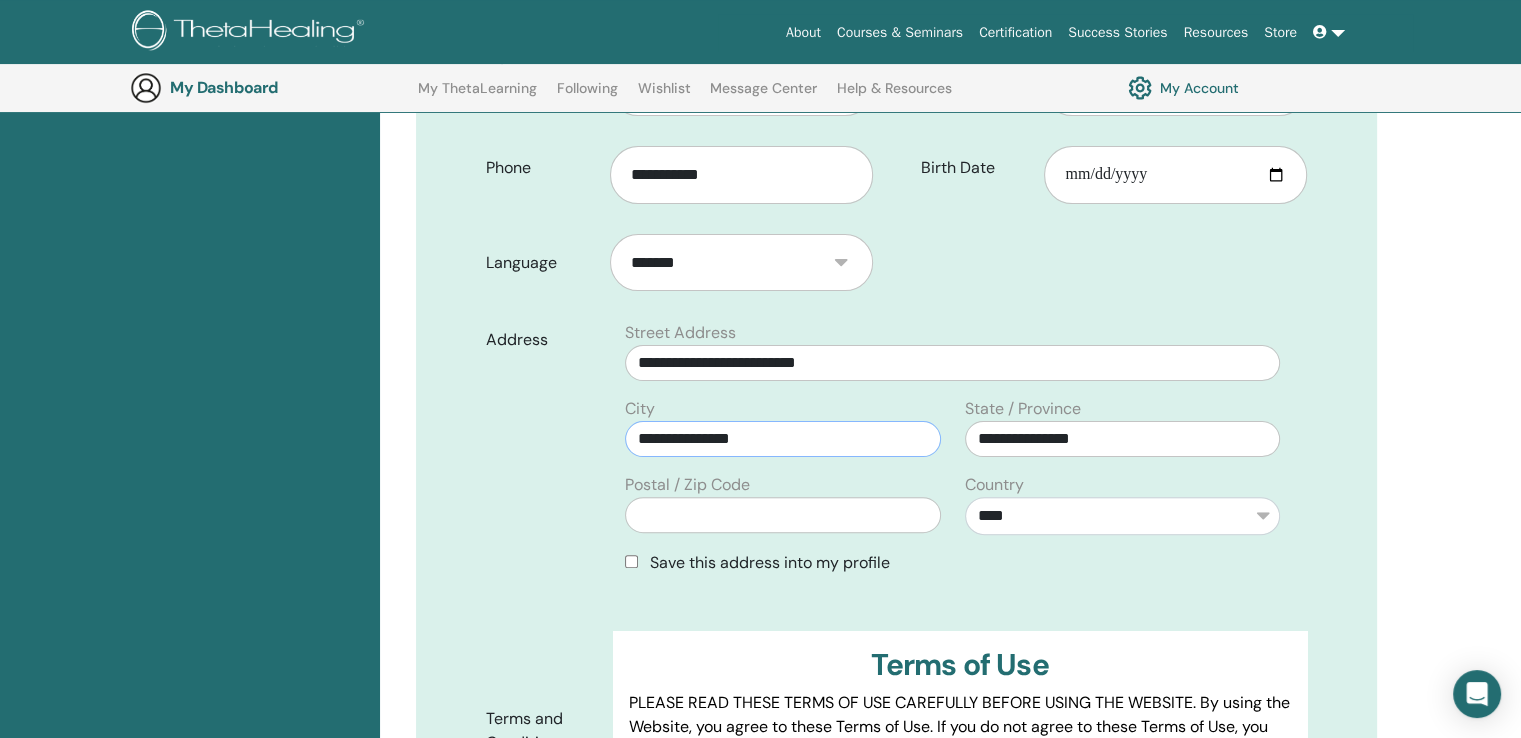 drag, startPoint x: 755, startPoint y: 442, endPoint x: 415, endPoint y: 500, distance: 344.9116 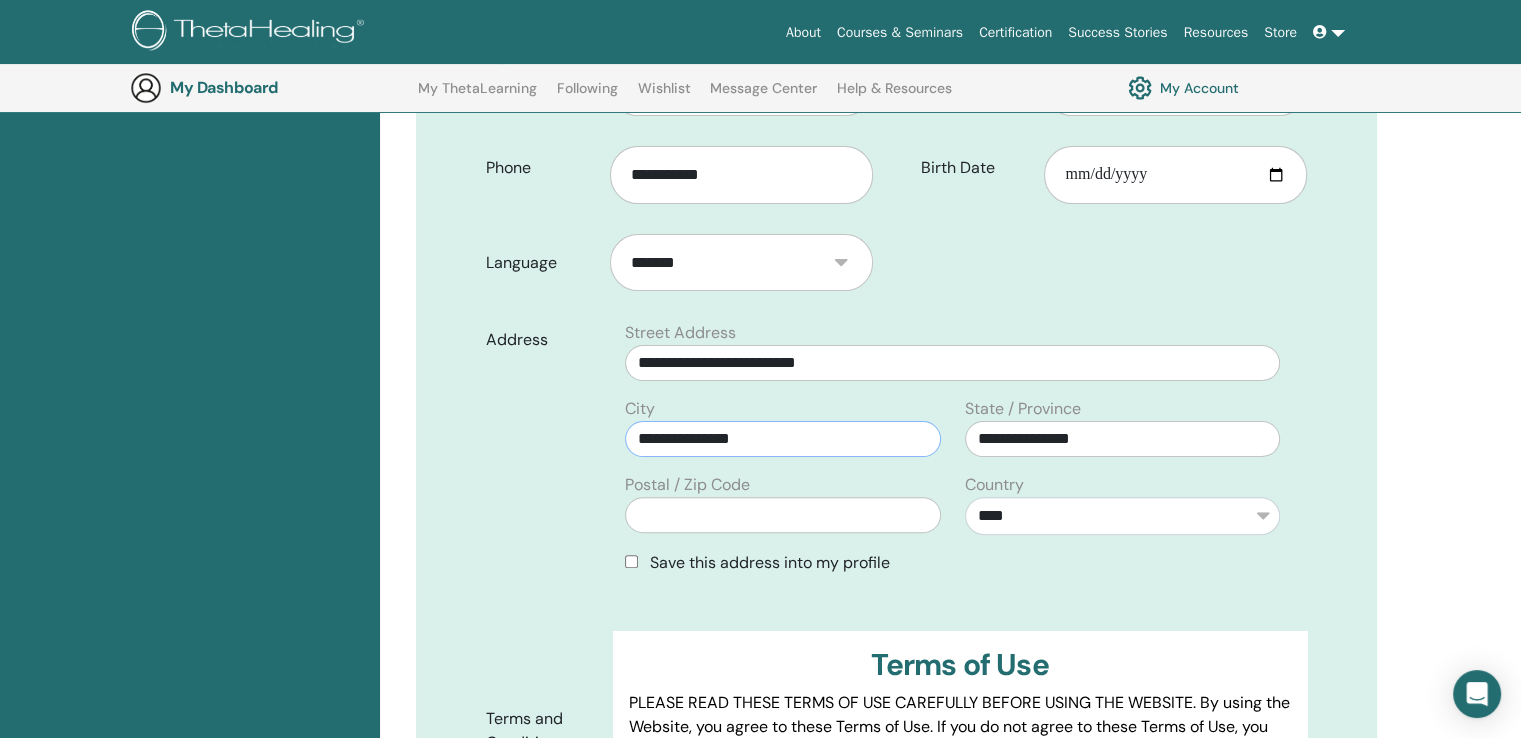 click on "**********" at bounding box center [896, 635] 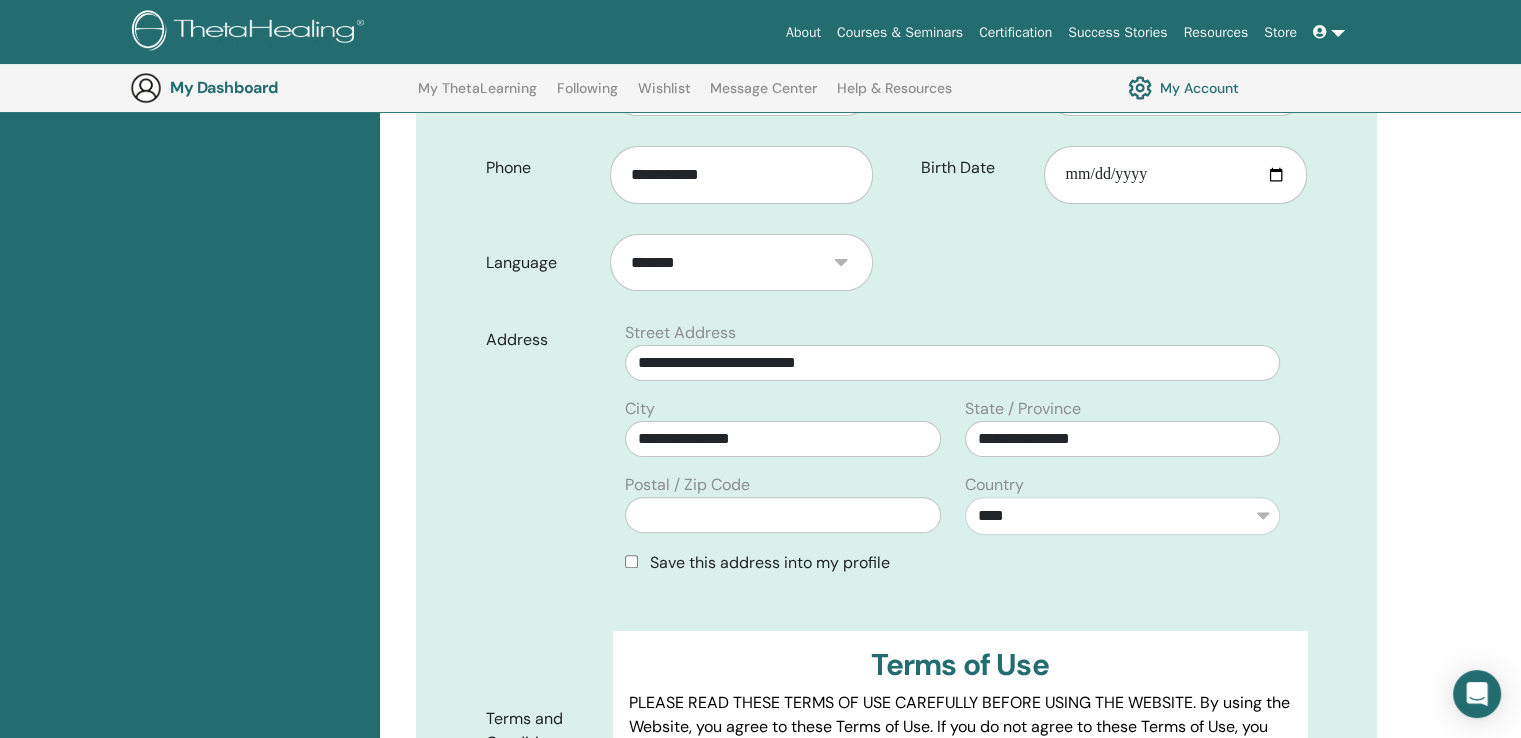 click on "**********" at bounding box center [950, 745] 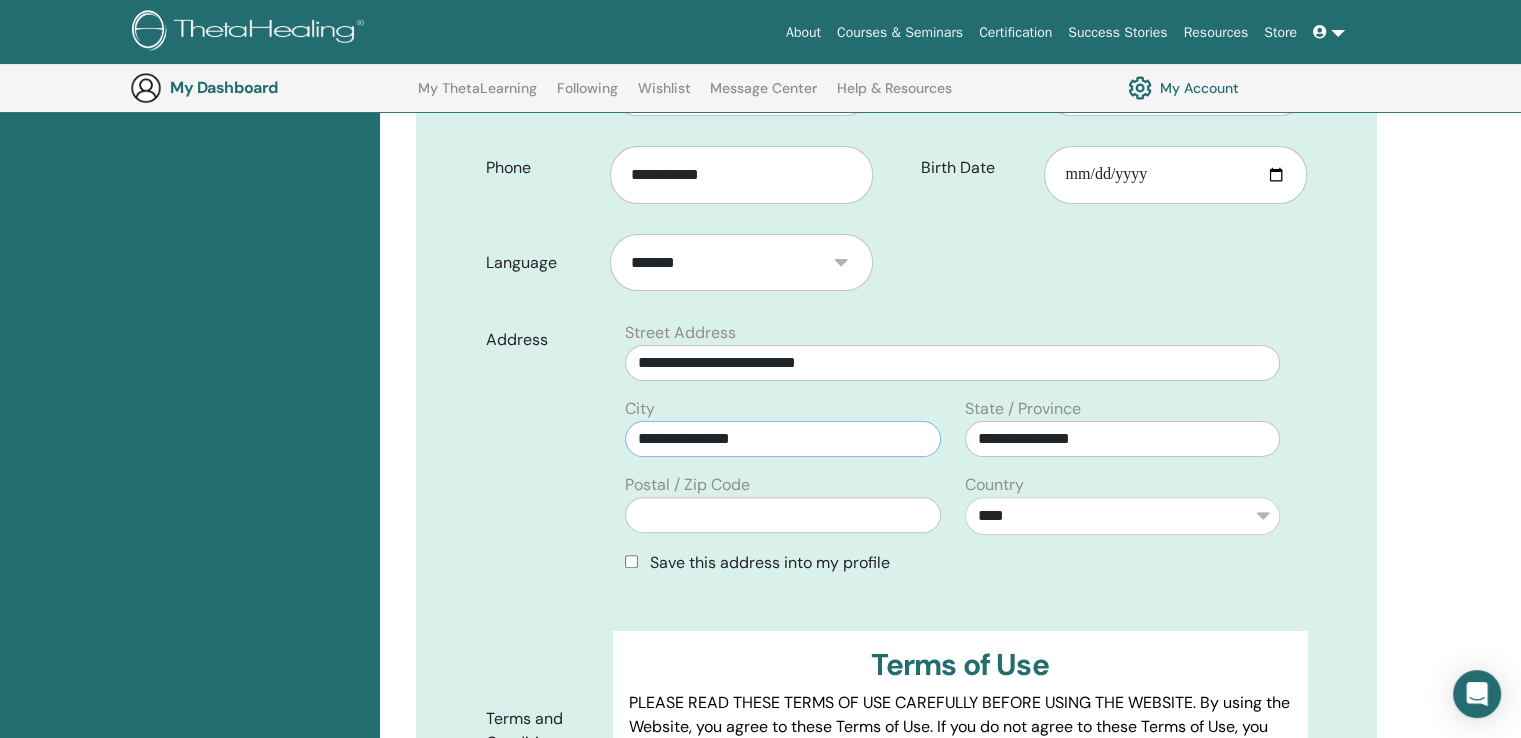 click on "**********" at bounding box center (782, 439) 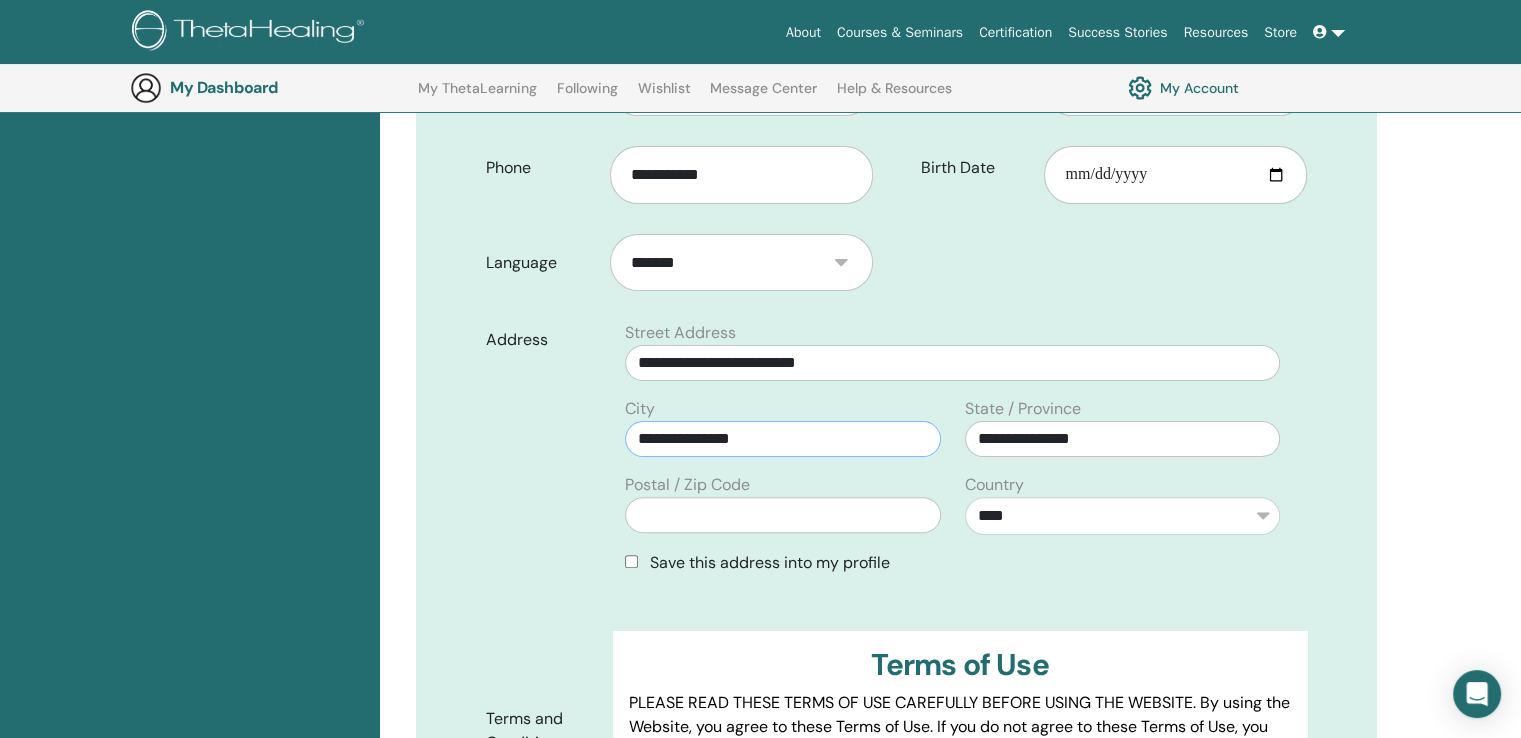 click on "**********" at bounding box center [782, 439] 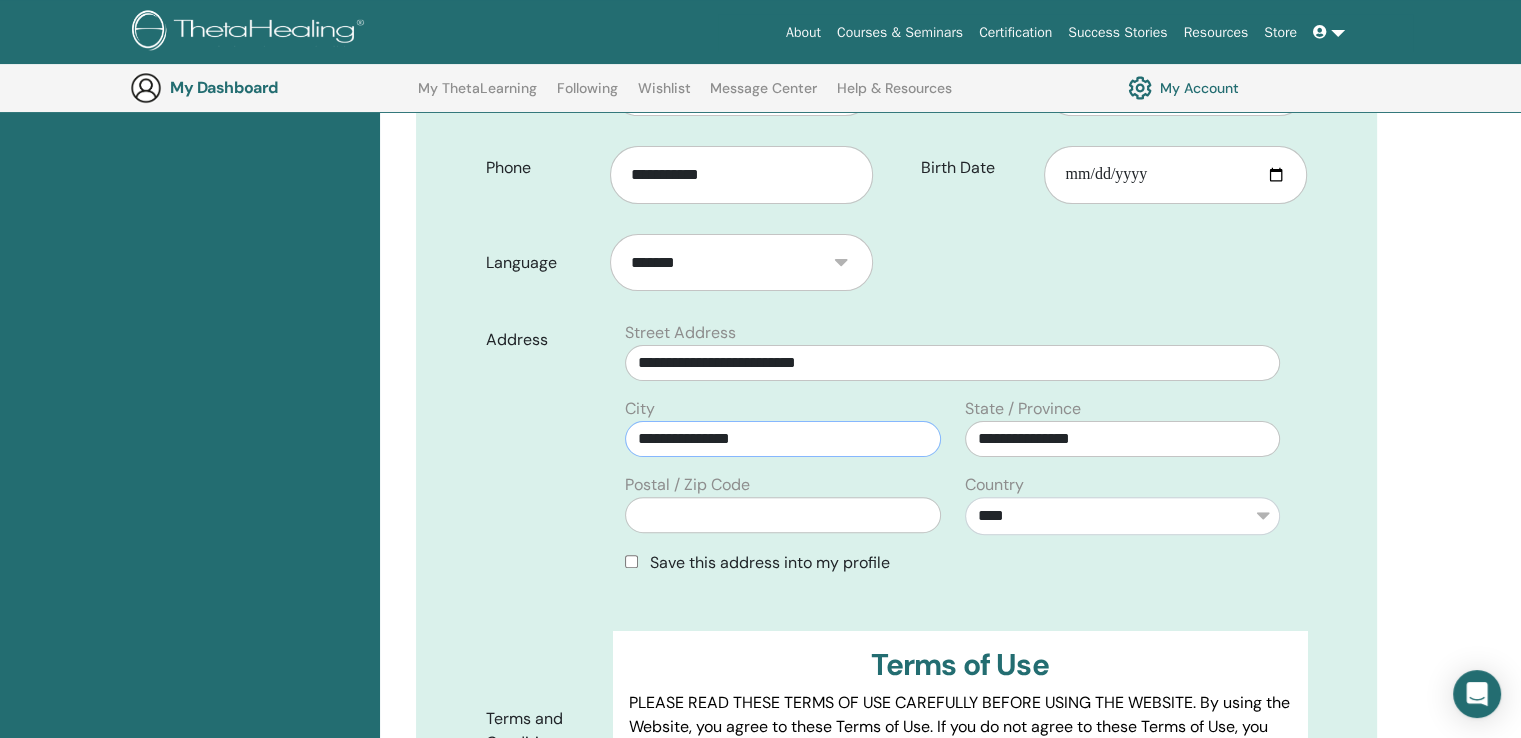 drag, startPoint x: 825, startPoint y: 437, endPoint x: 576, endPoint y: 441, distance: 249.03212 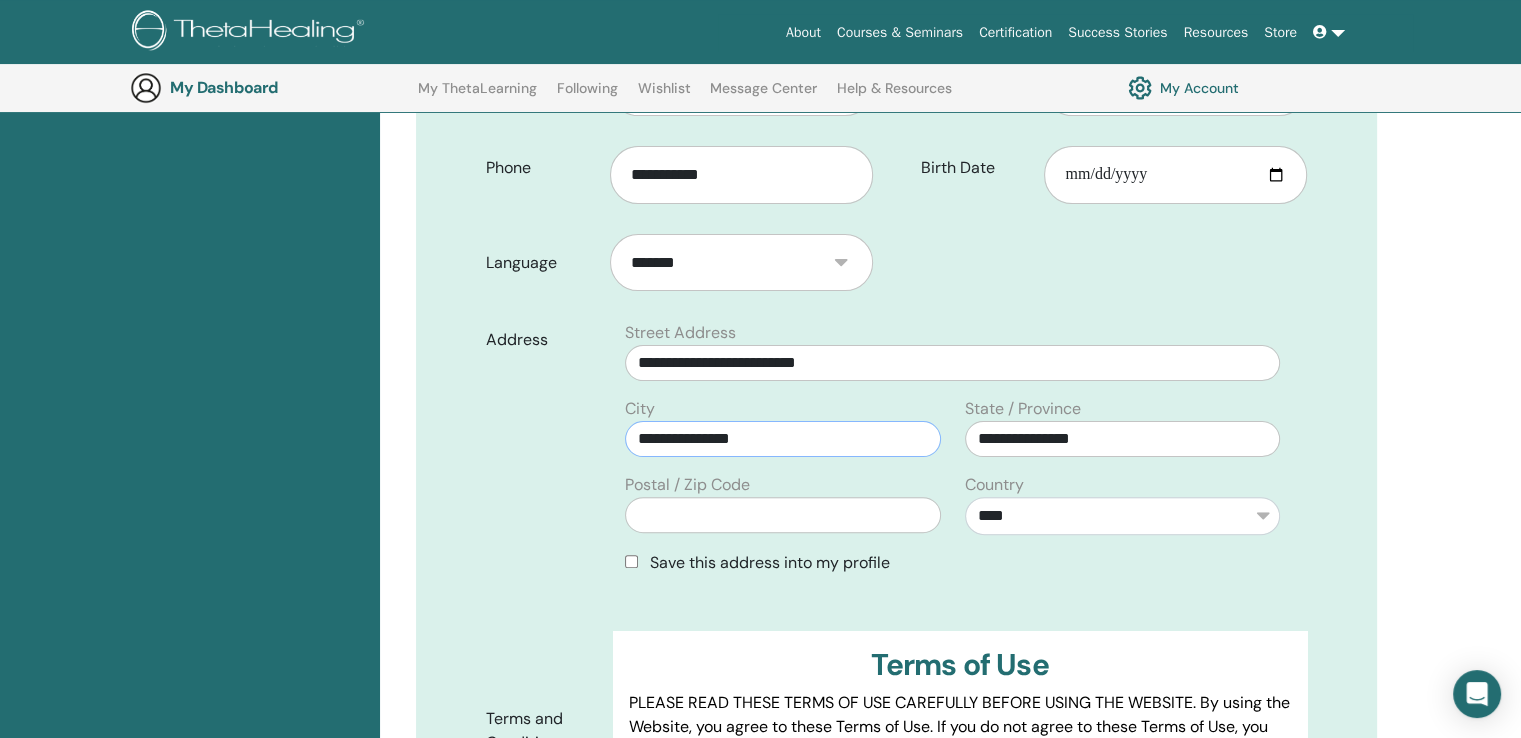 click on "**********" at bounding box center (896, 456) 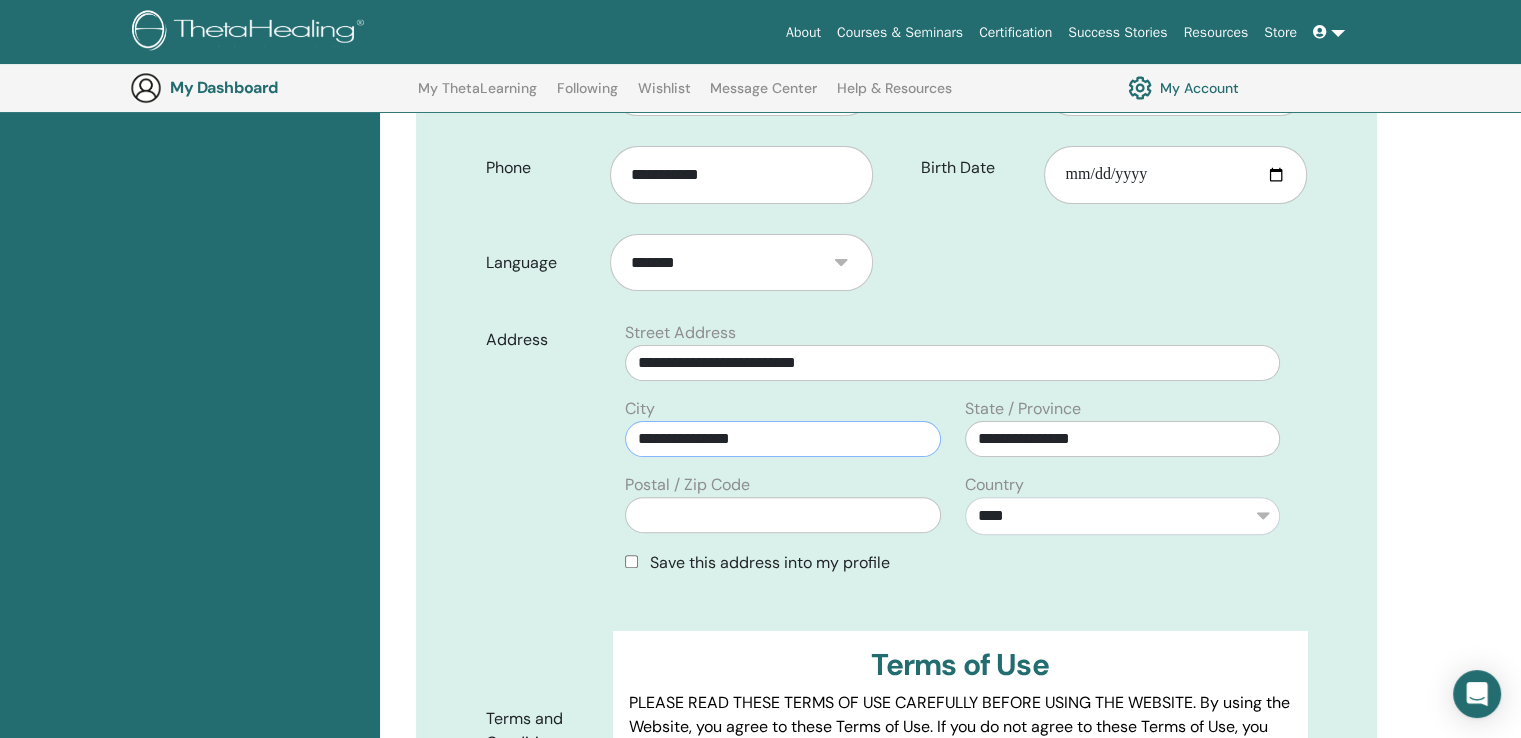 type on "*****" 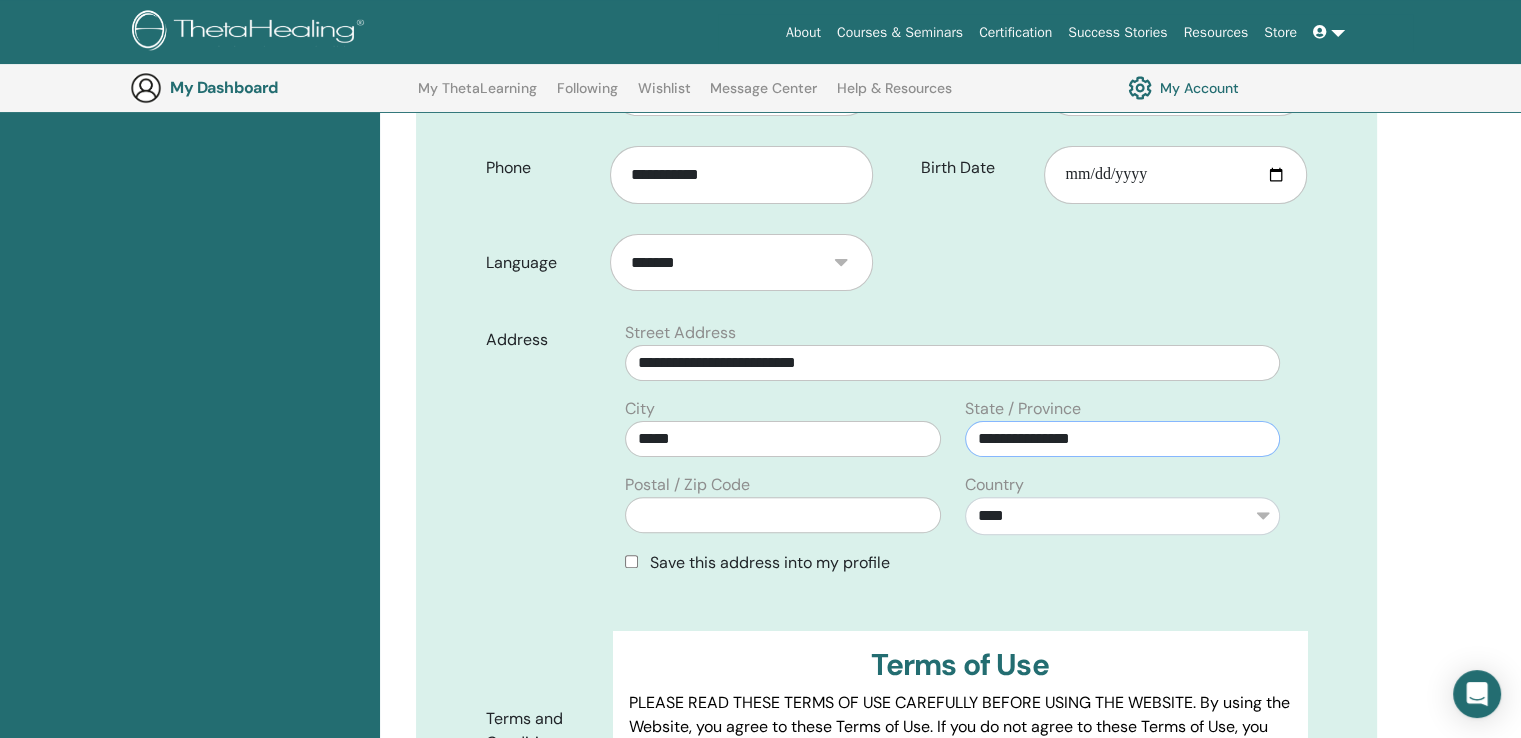 click on "**********" at bounding box center [1122, 439] 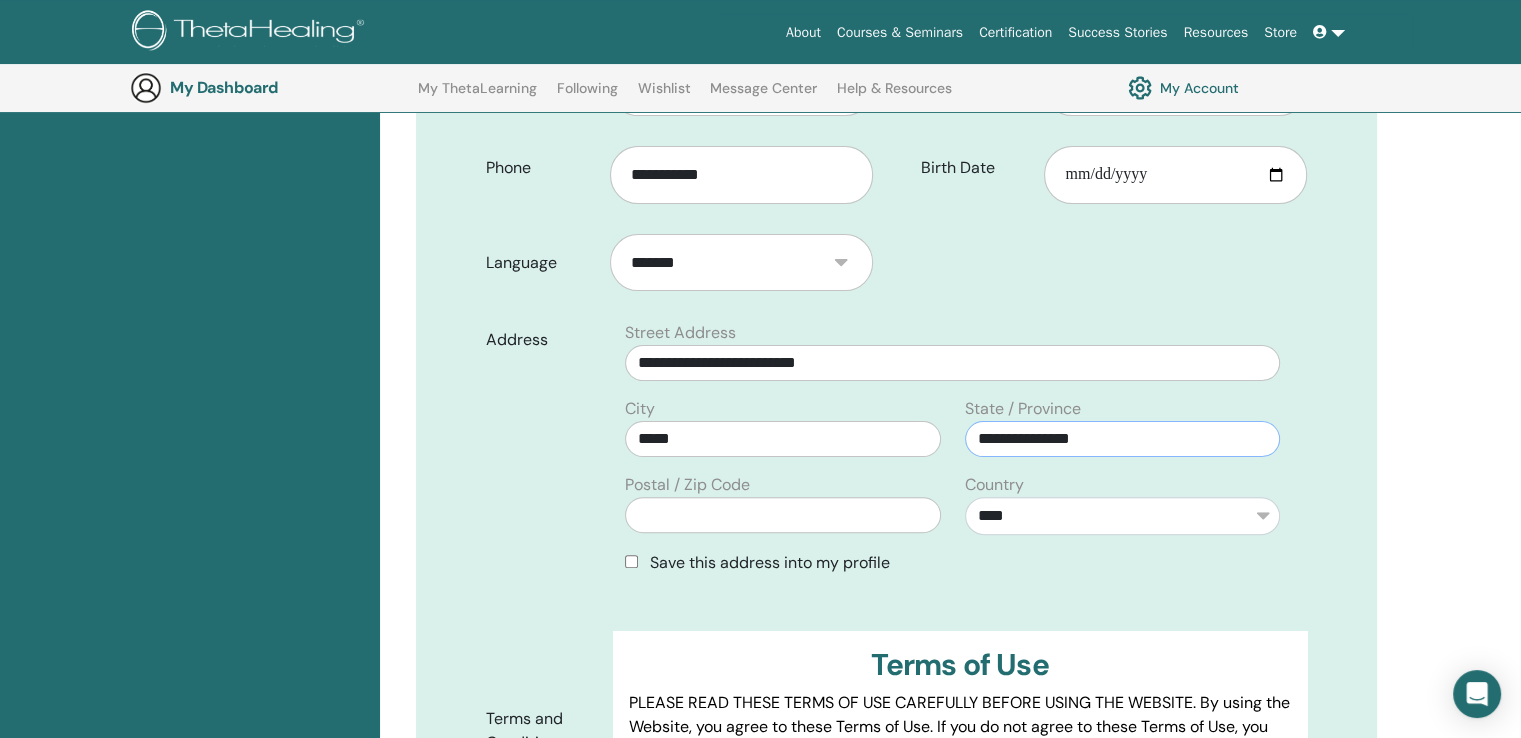 drag, startPoint x: 1114, startPoint y: 442, endPoint x: 949, endPoint y: 438, distance: 165.04848 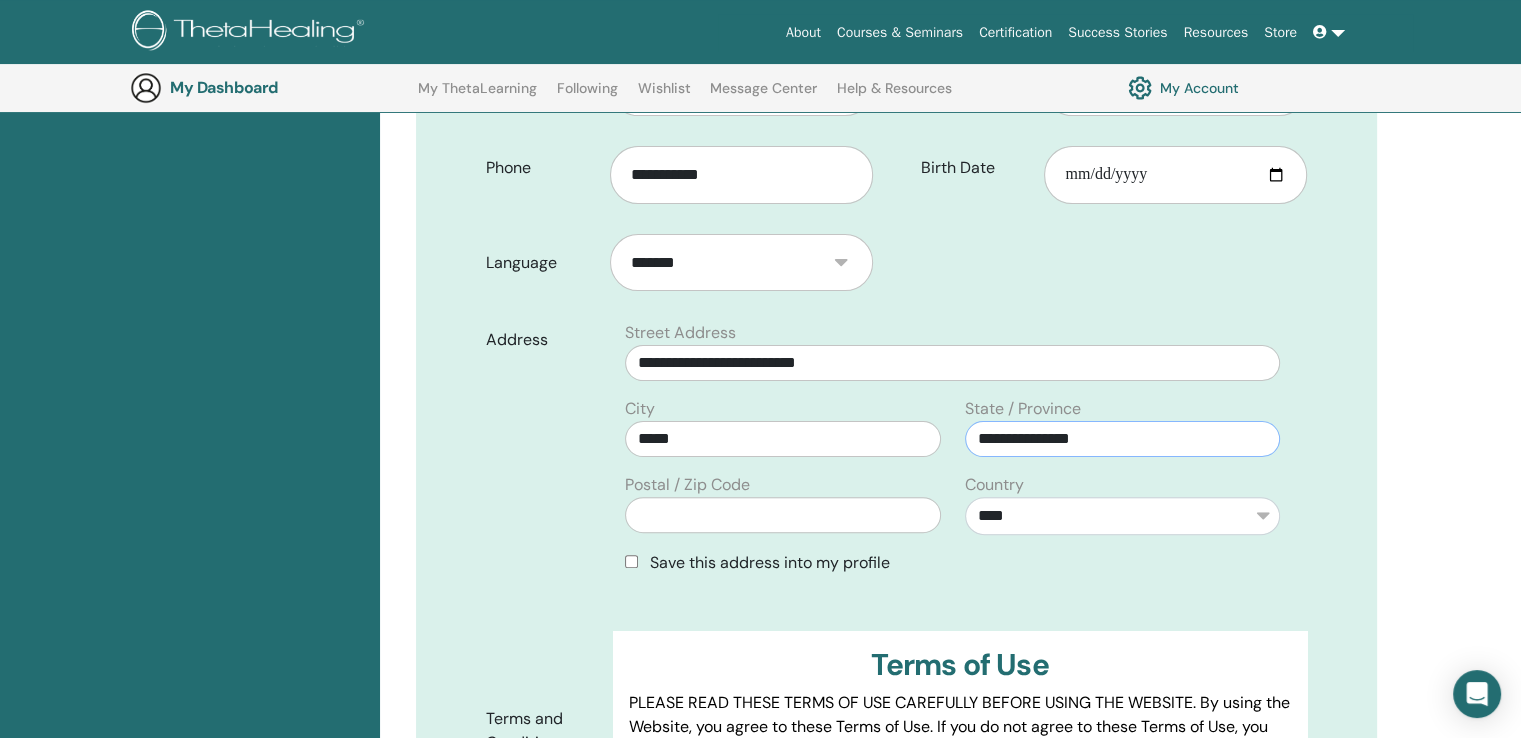 click on "**********" at bounding box center [952, 456] 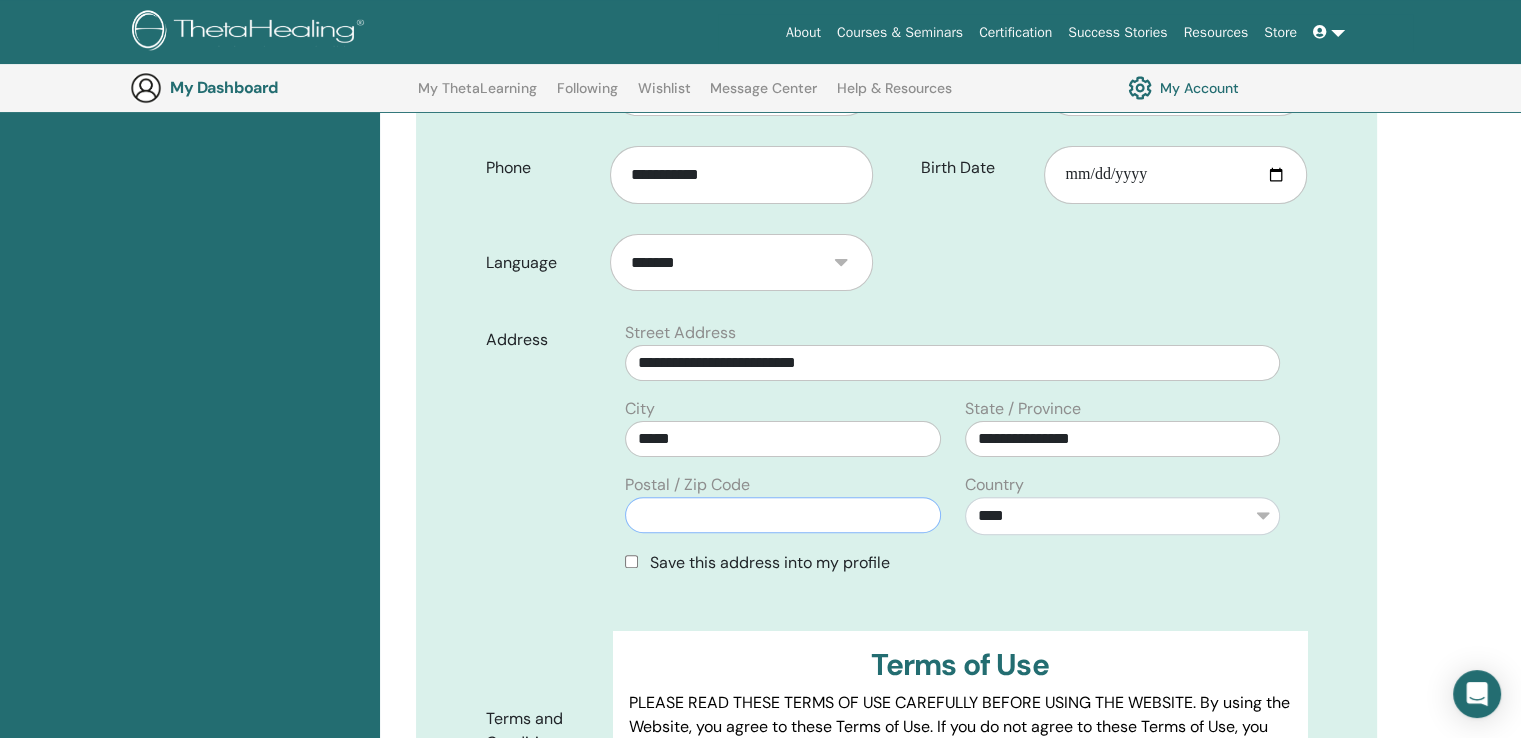 click at bounding box center [782, 515] 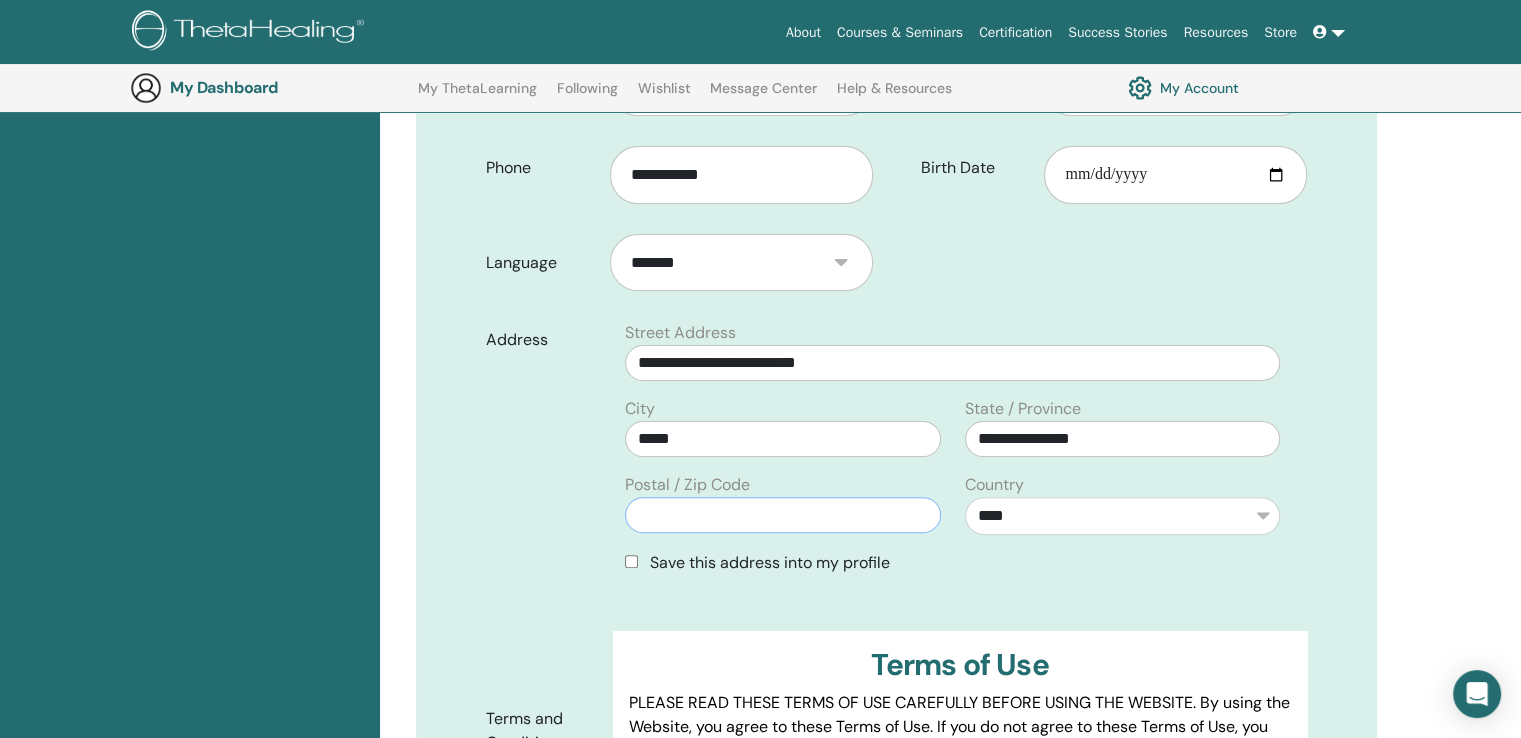 type on "*****" 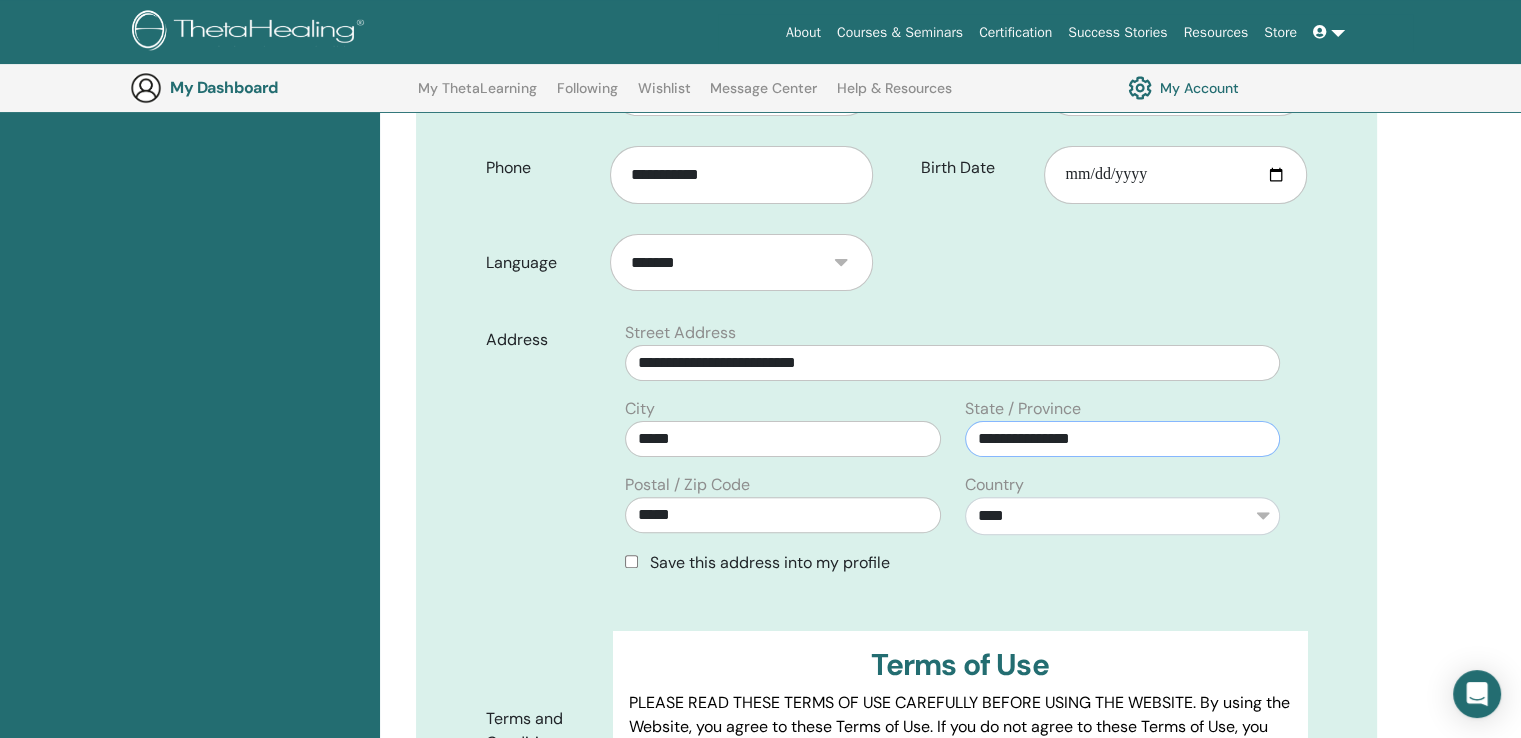 click on "**********" at bounding box center [1122, 439] 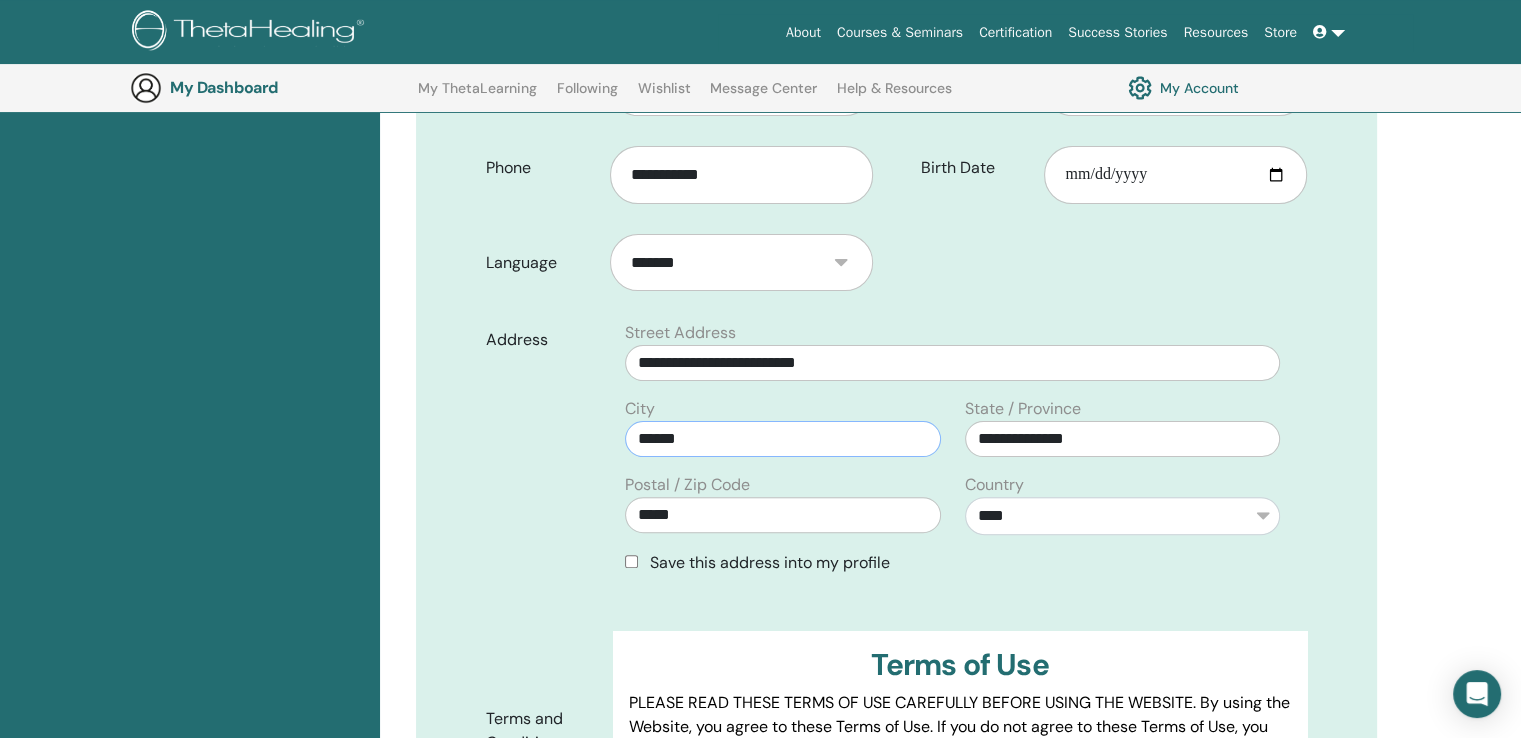 click on "******" at bounding box center (782, 439) 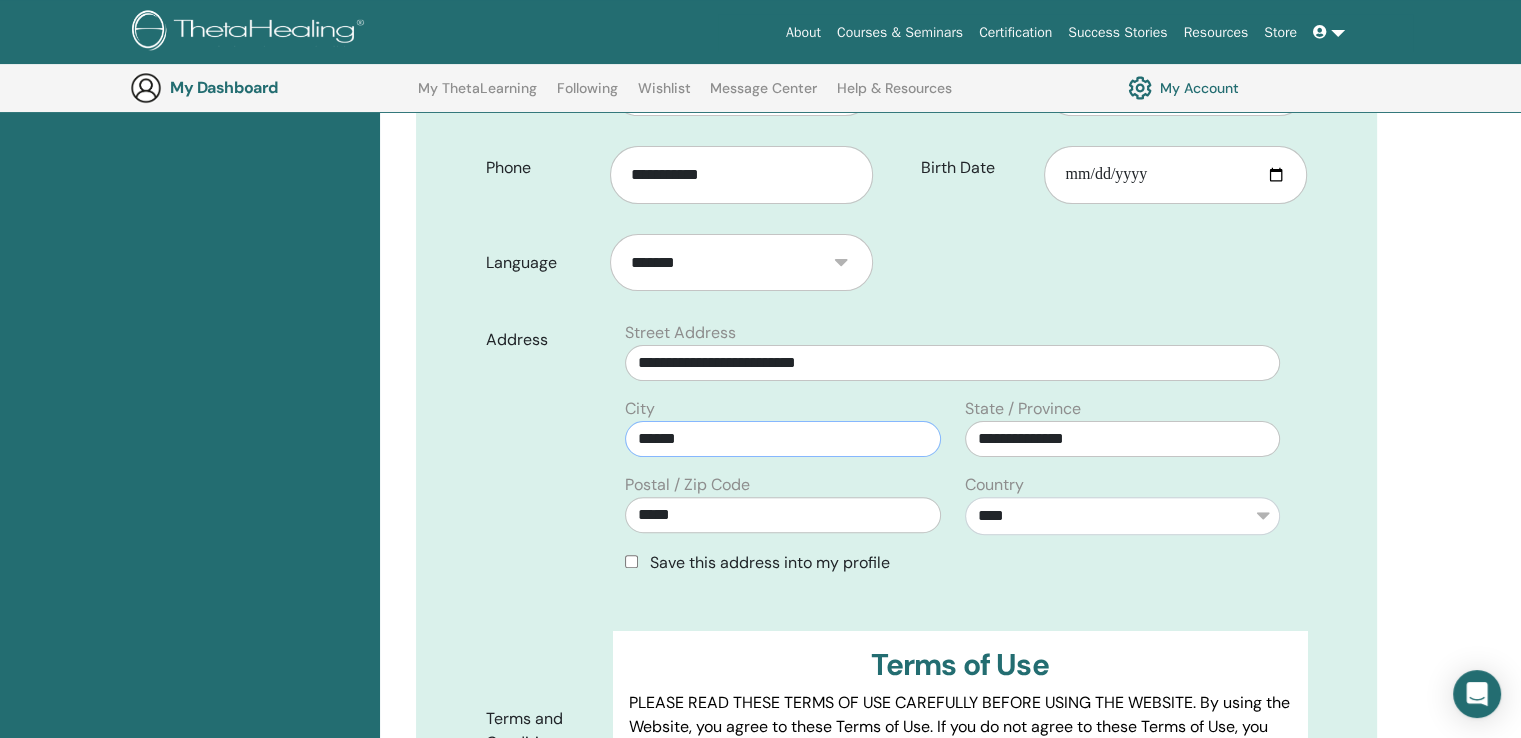 click on "******" at bounding box center (782, 439) 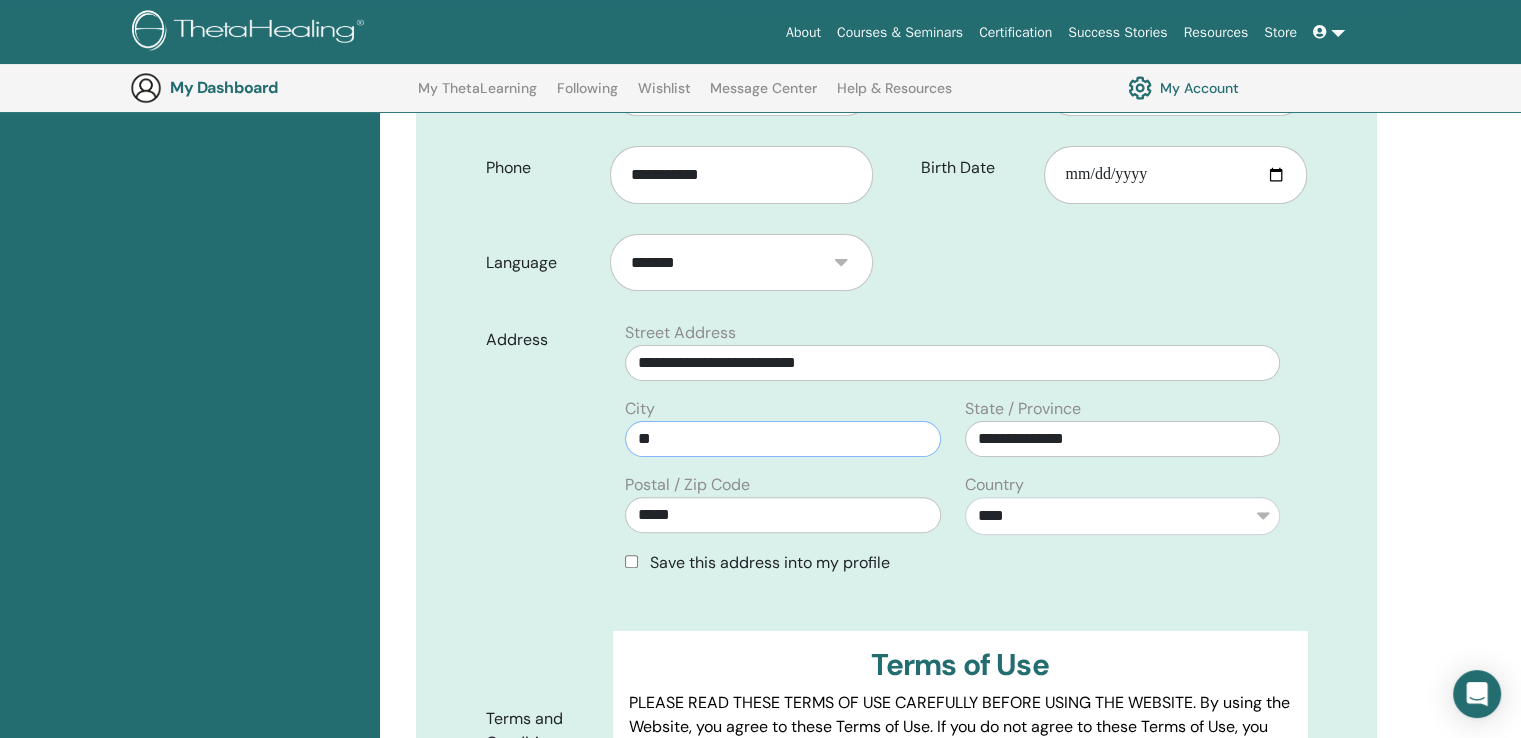 type on "*" 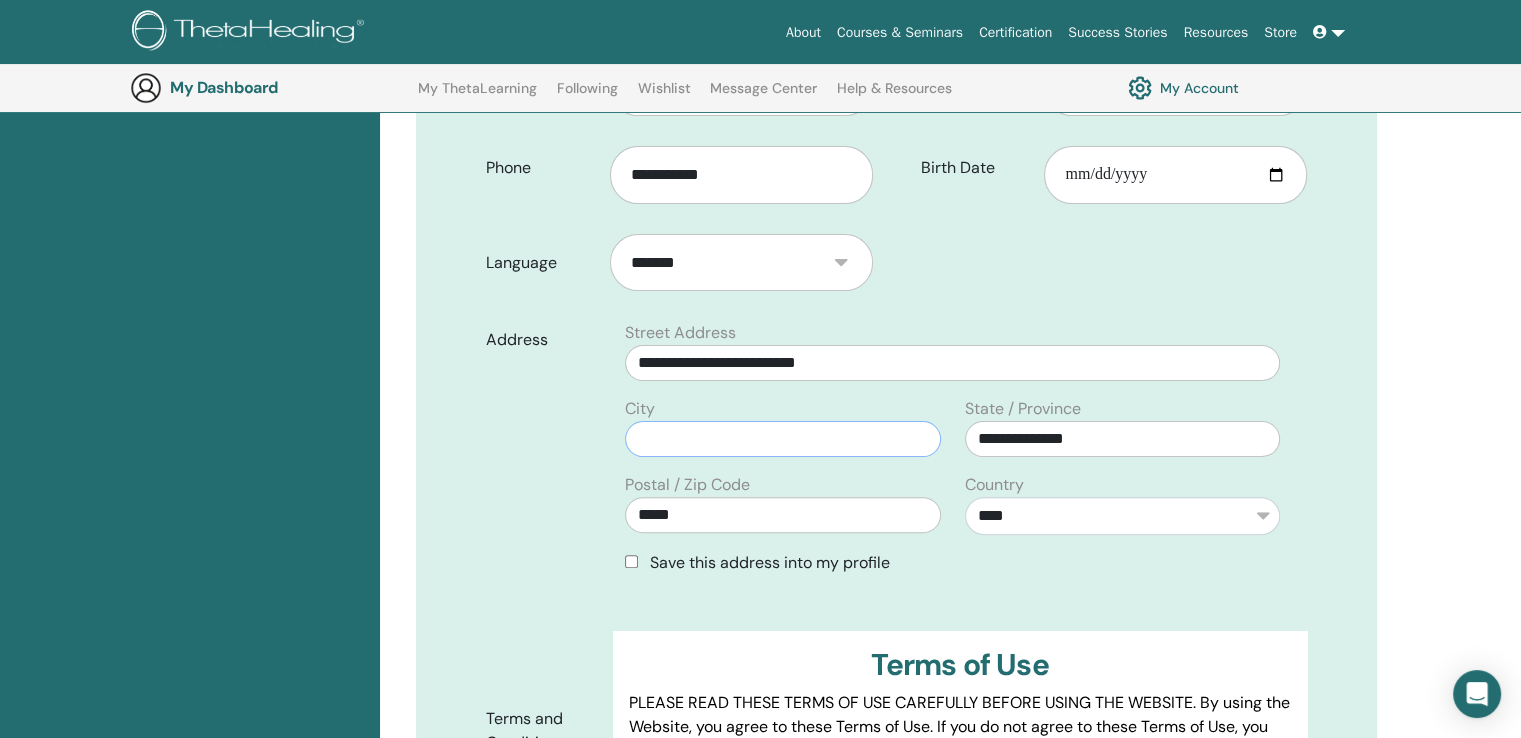 click at bounding box center [782, 439] 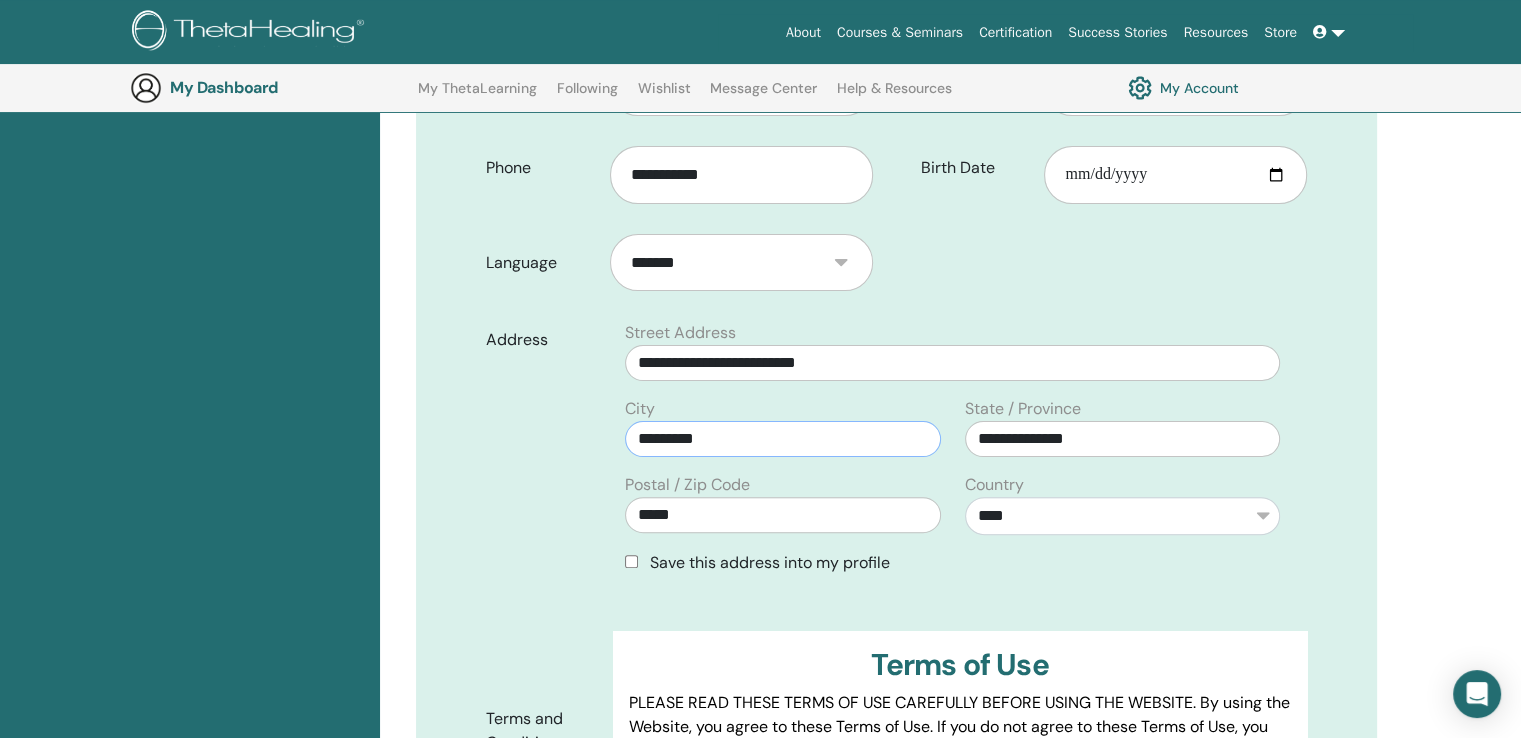 type on "*********" 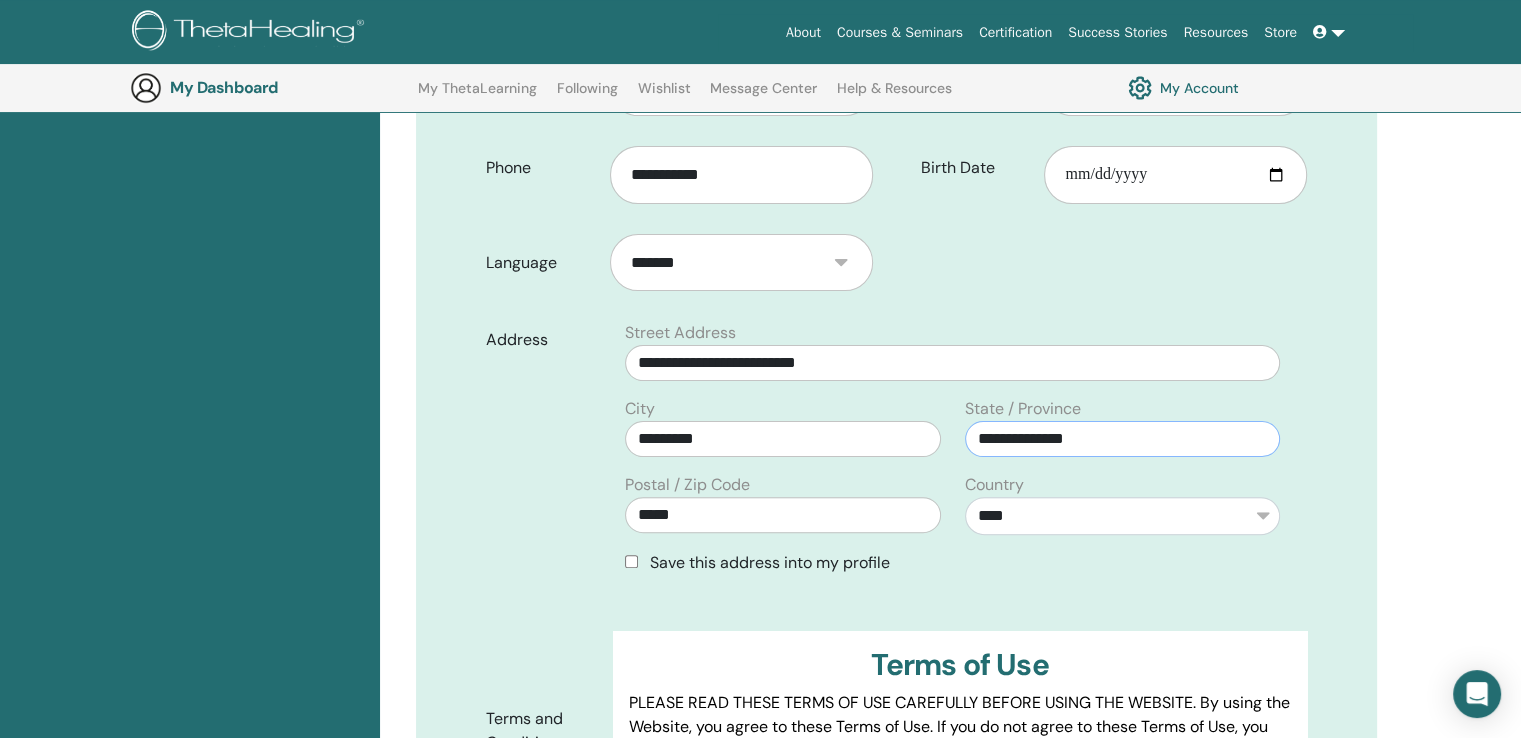 click on "**********" at bounding box center (1122, 439) 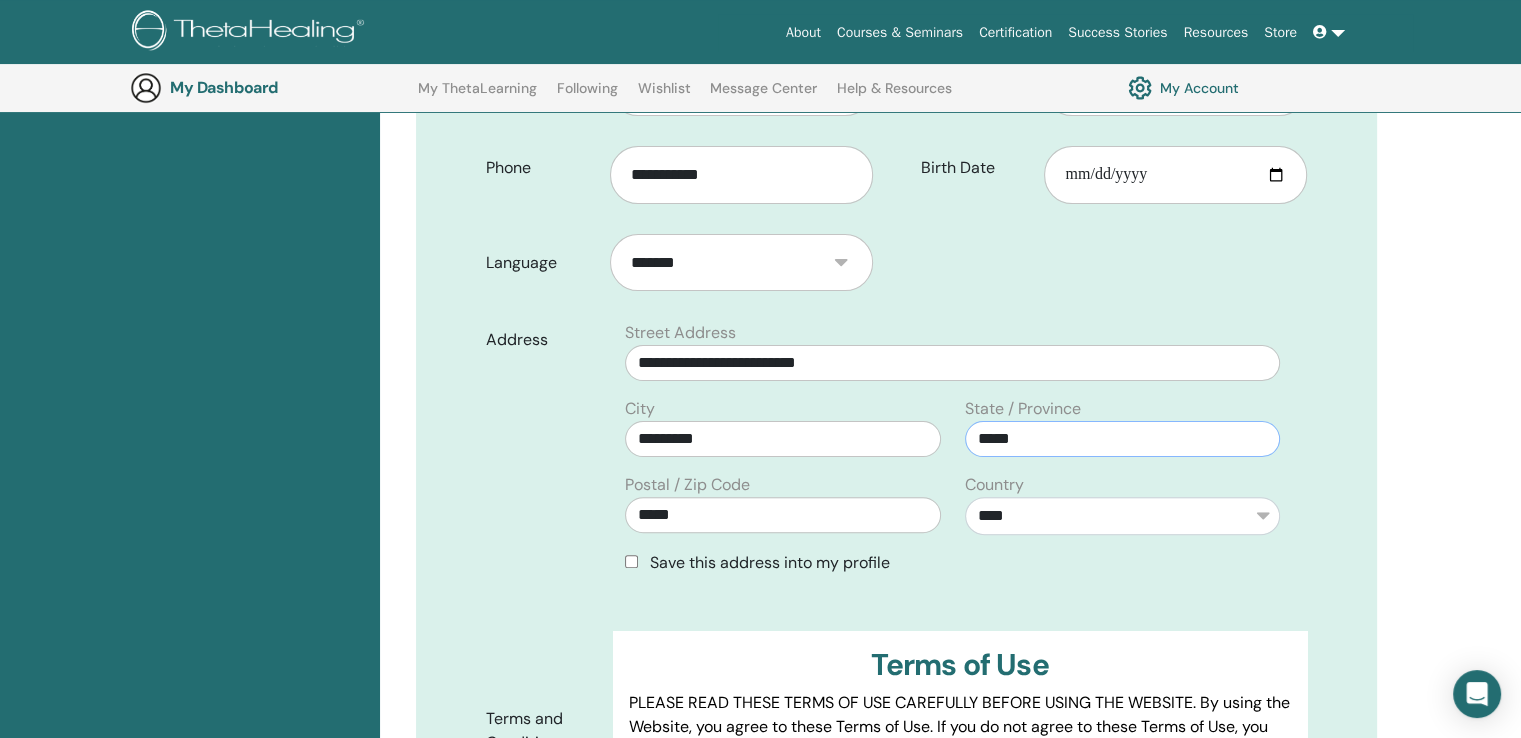 type on "*****" 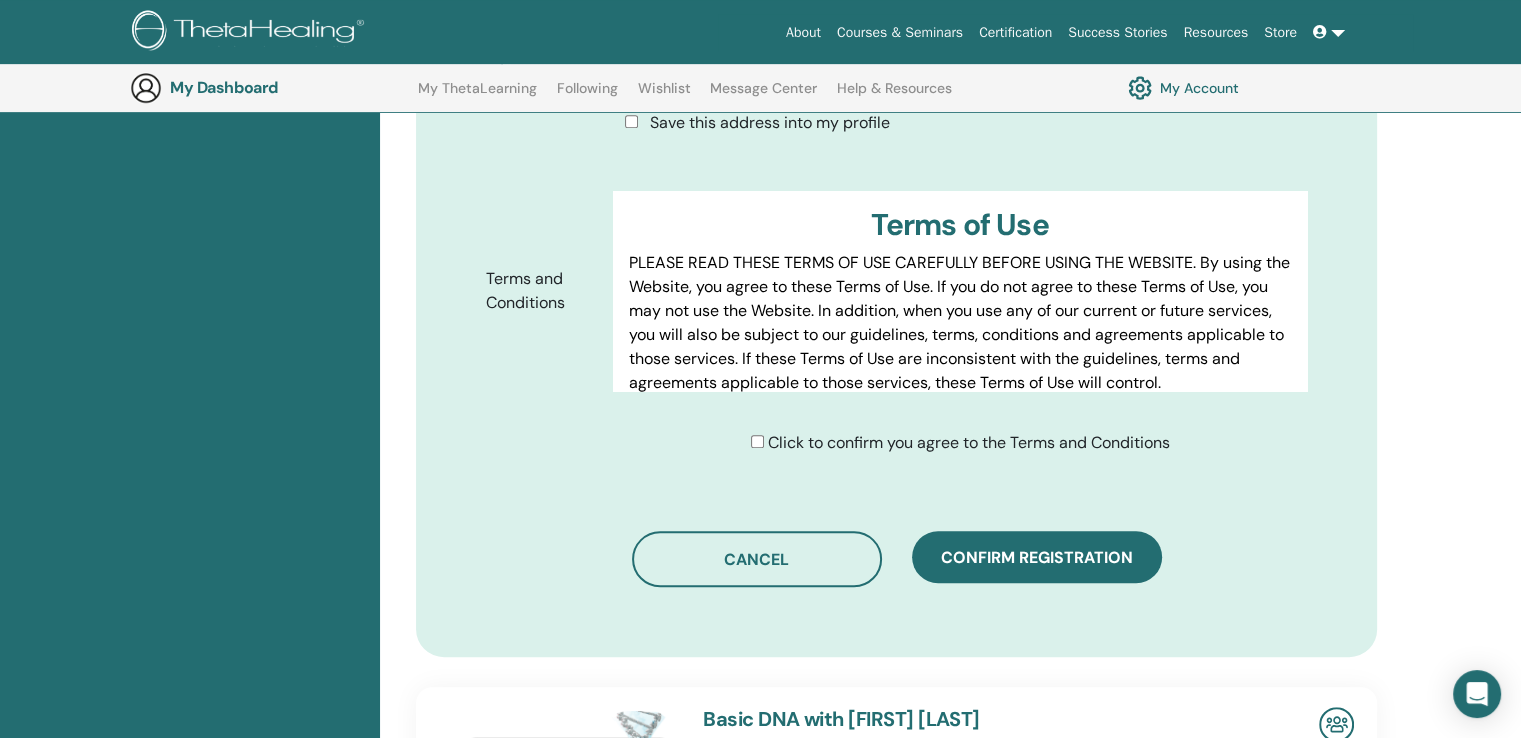 scroll, scrollTop: 944, scrollLeft: 0, axis: vertical 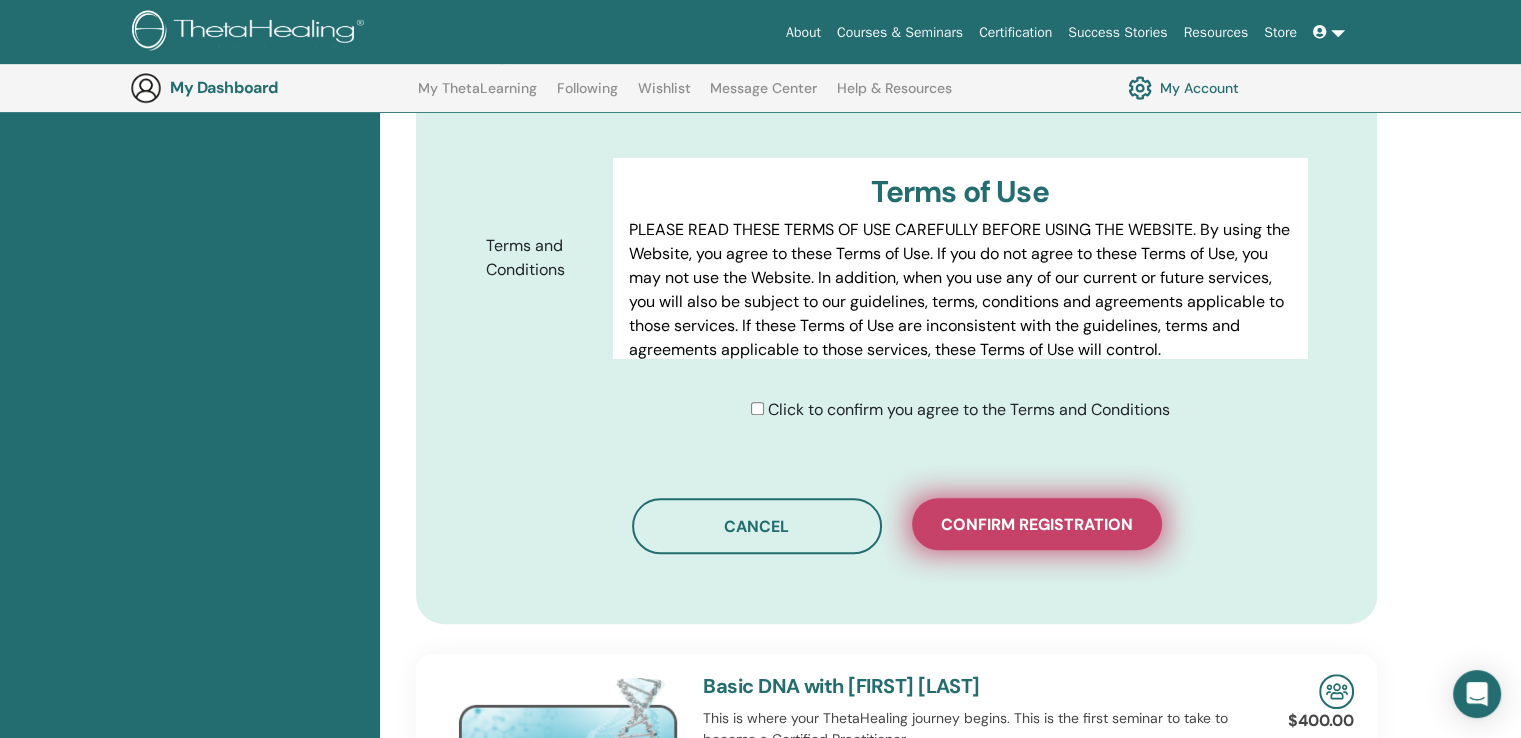 click on "Confirm registration" at bounding box center (1037, 524) 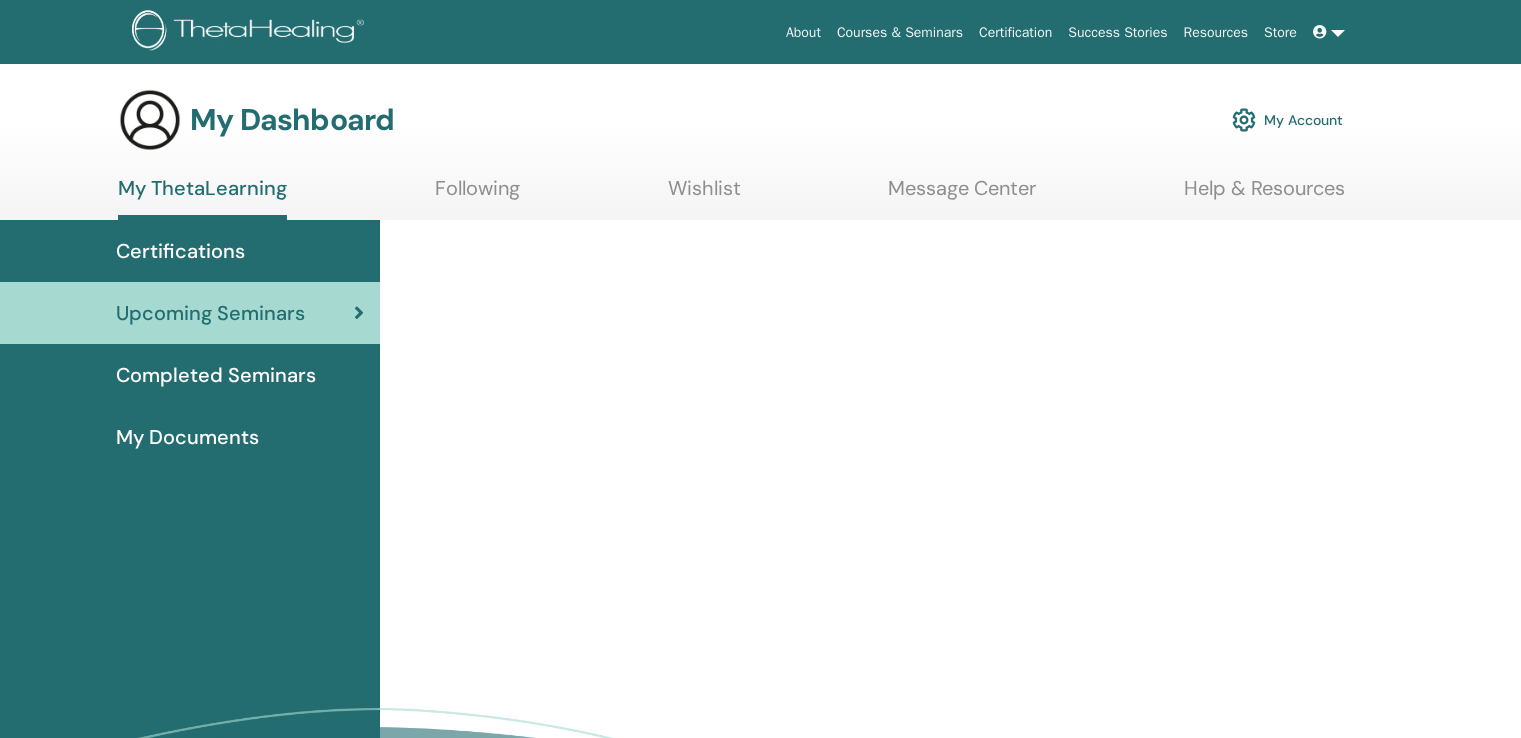 scroll, scrollTop: 0, scrollLeft: 0, axis: both 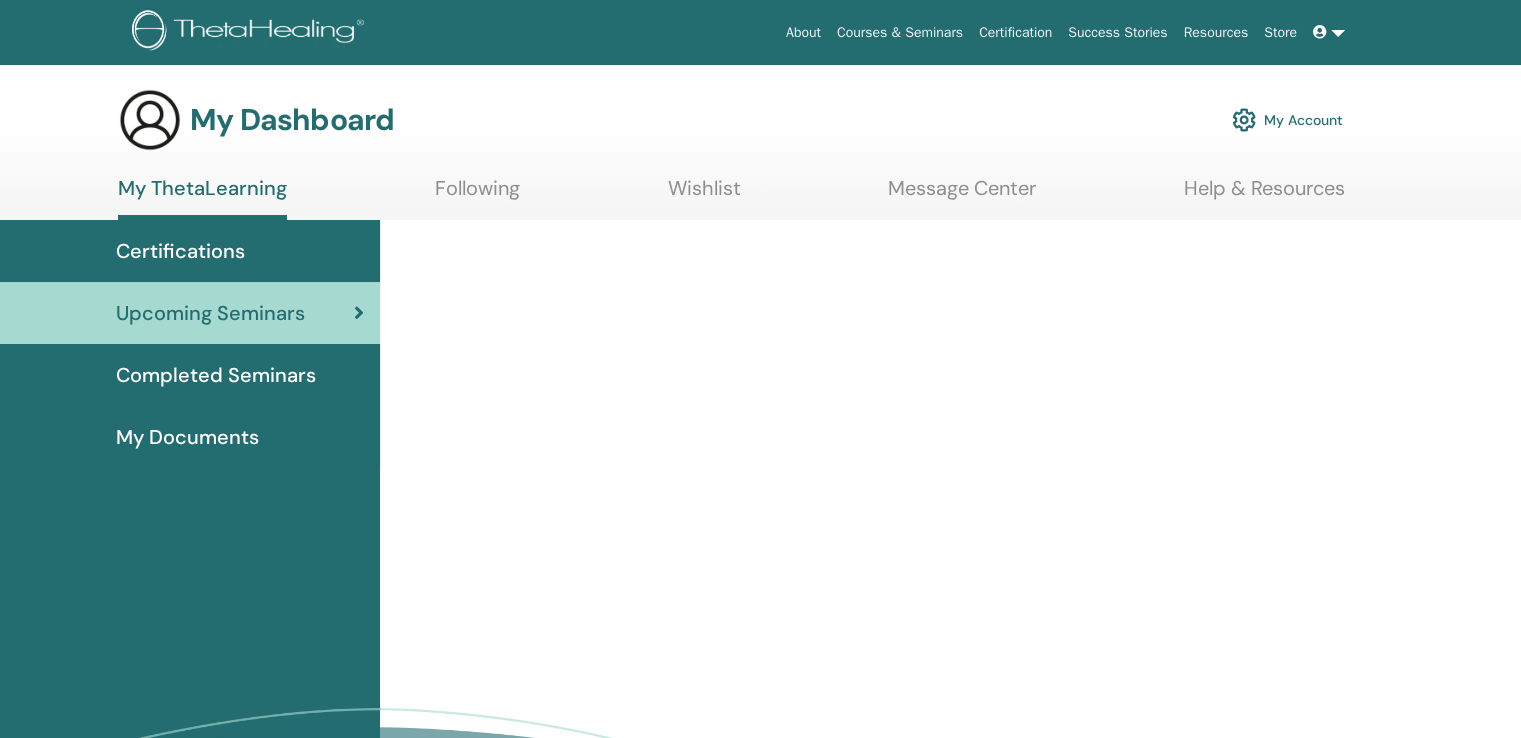 click on "Completed Seminars" at bounding box center [216, 375] 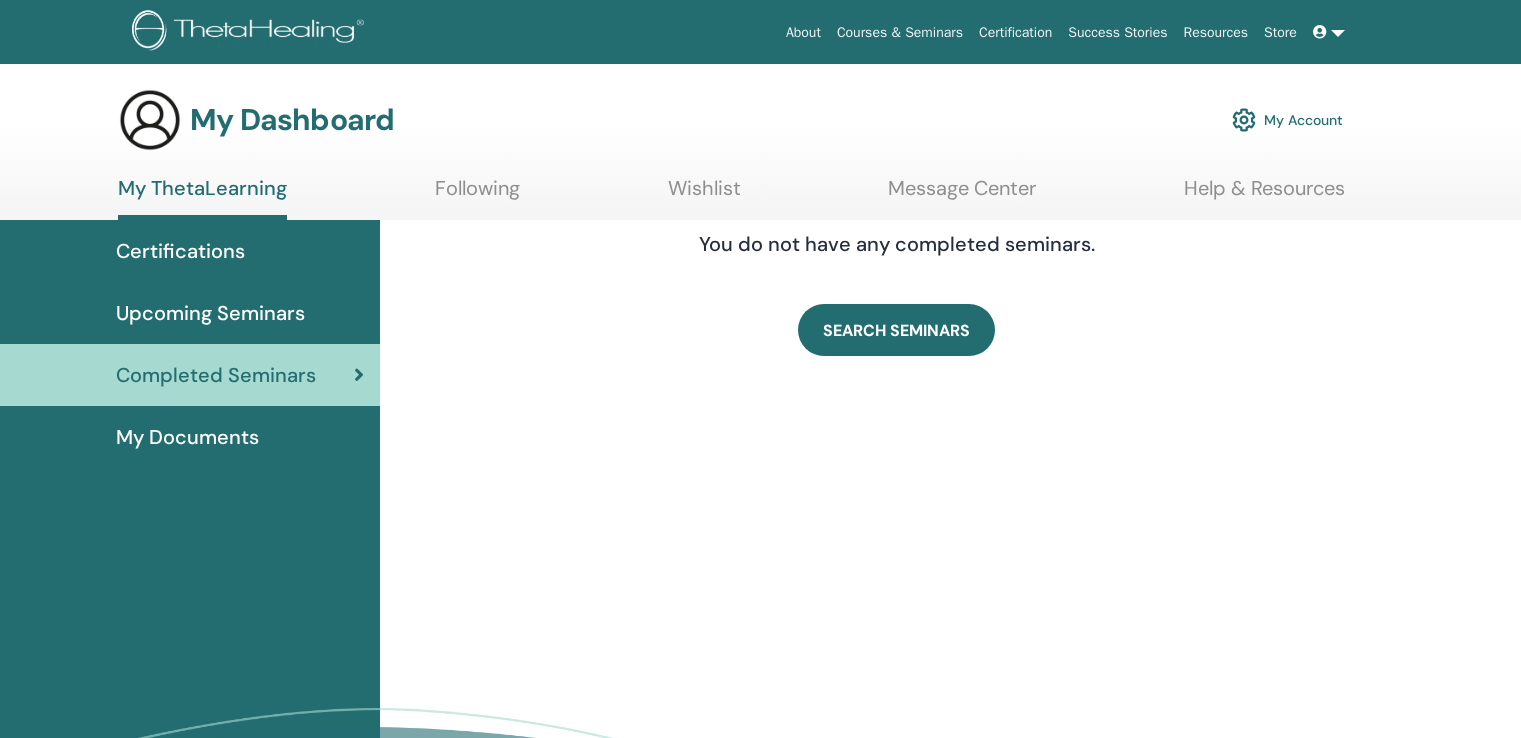 scroll, scrollTop: 0, scrollLeft: 0, axis: both 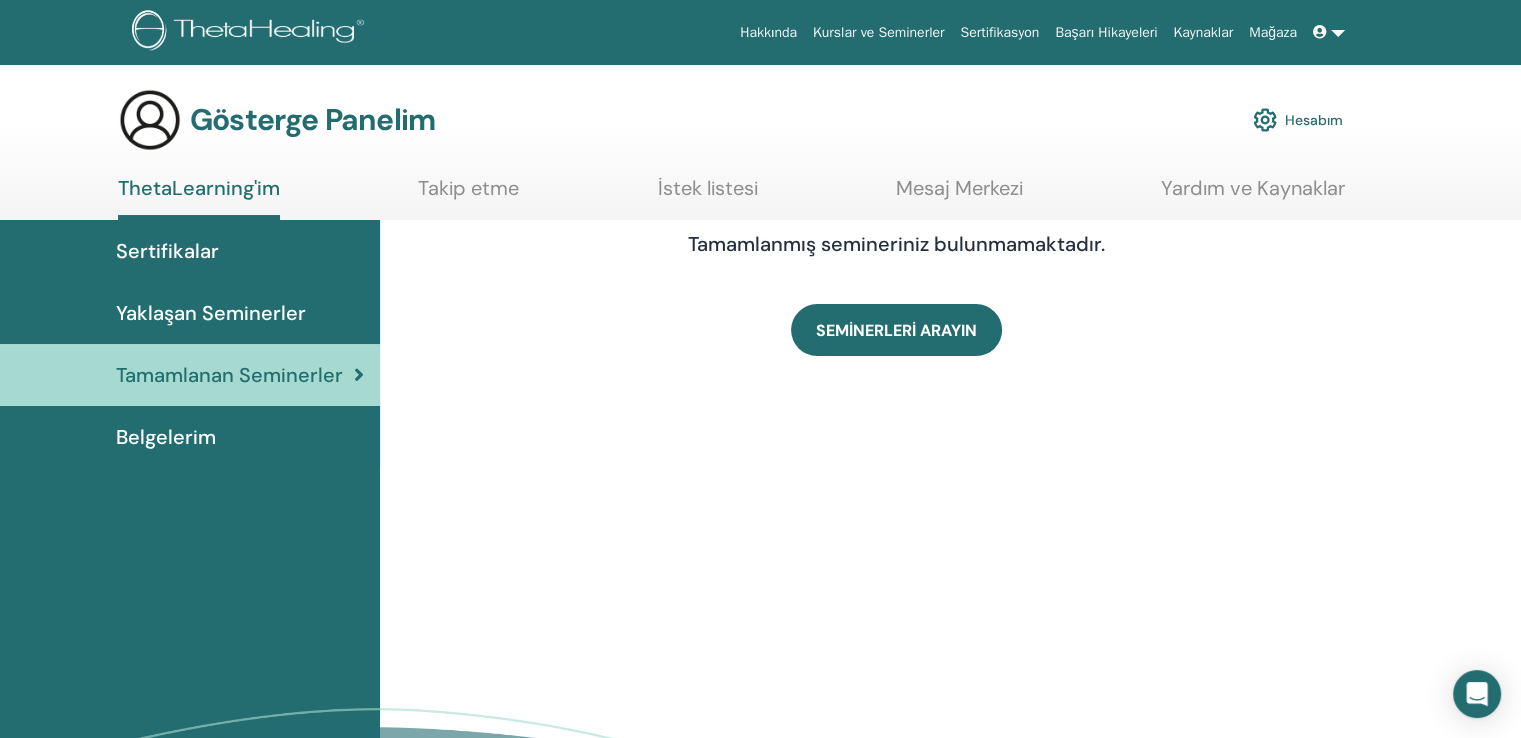 click on "Yaklaşan Seminerler" at bounding box center (211, 313) 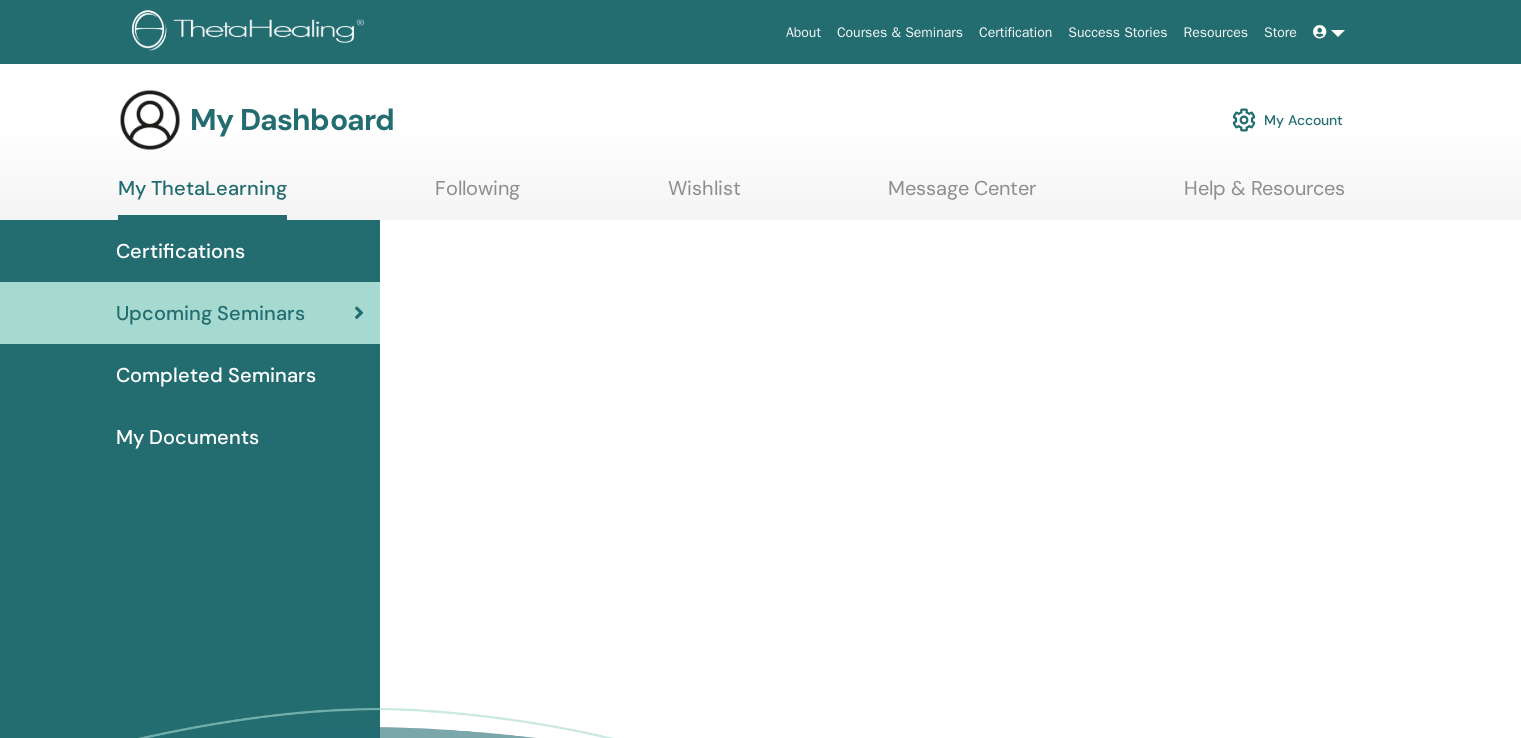 scroll, scrollTop: 0, scrollLeft: 0, axis: both 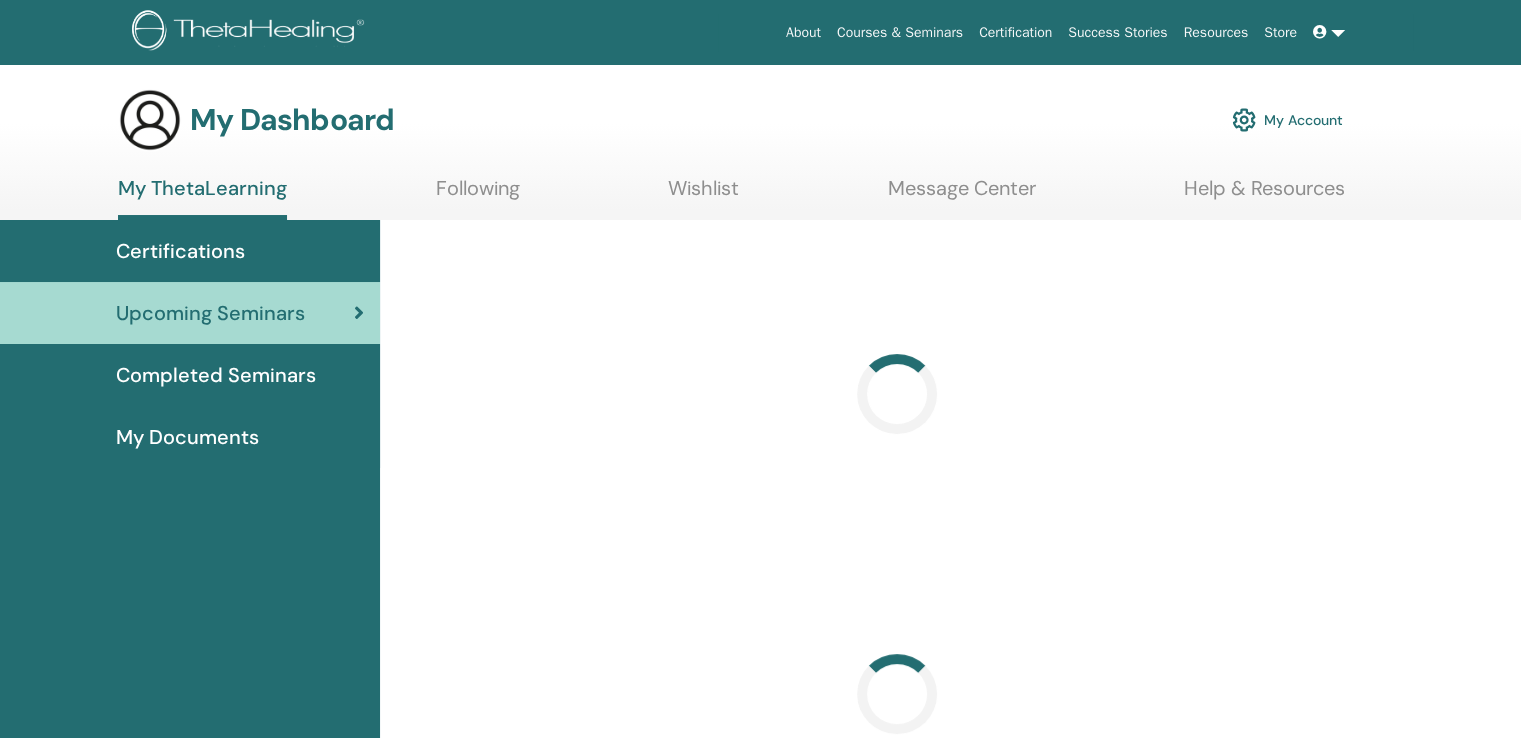 click on "My Documents" at bounding box center [190, 437] 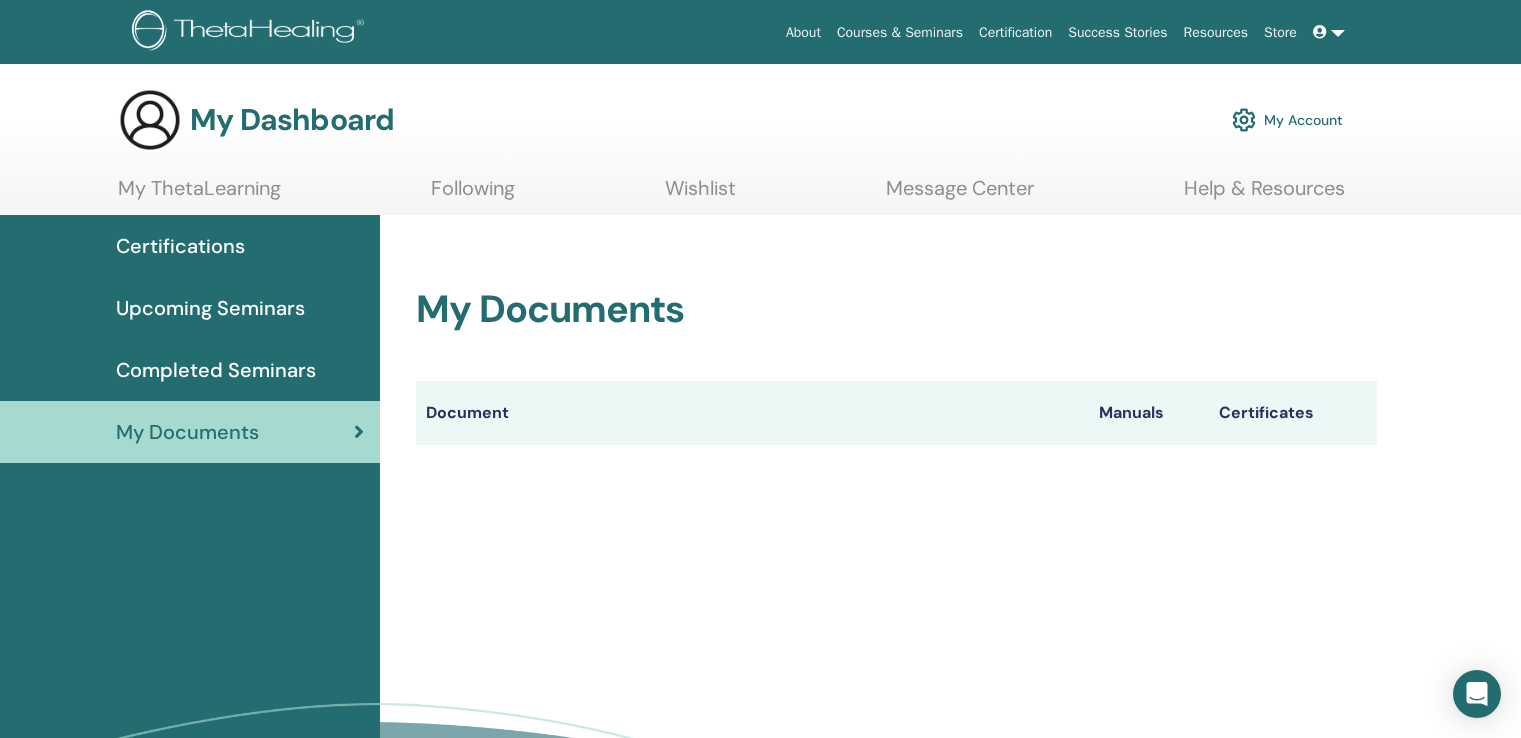 scroll, scrollTop: 0, scrollLeft: 0, axis: both 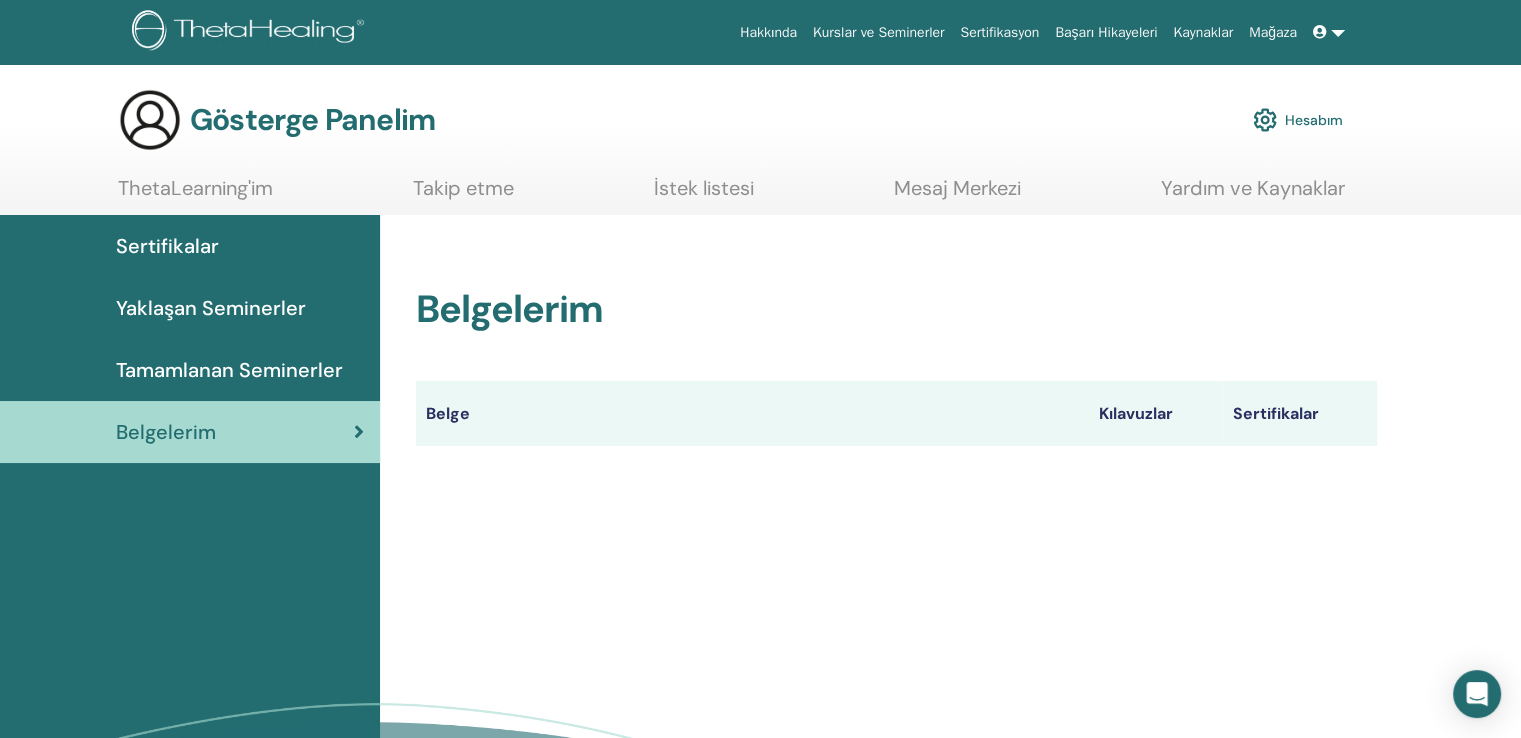 click on "Yaklaşan Seminerler" at bounding box center (211, 308) 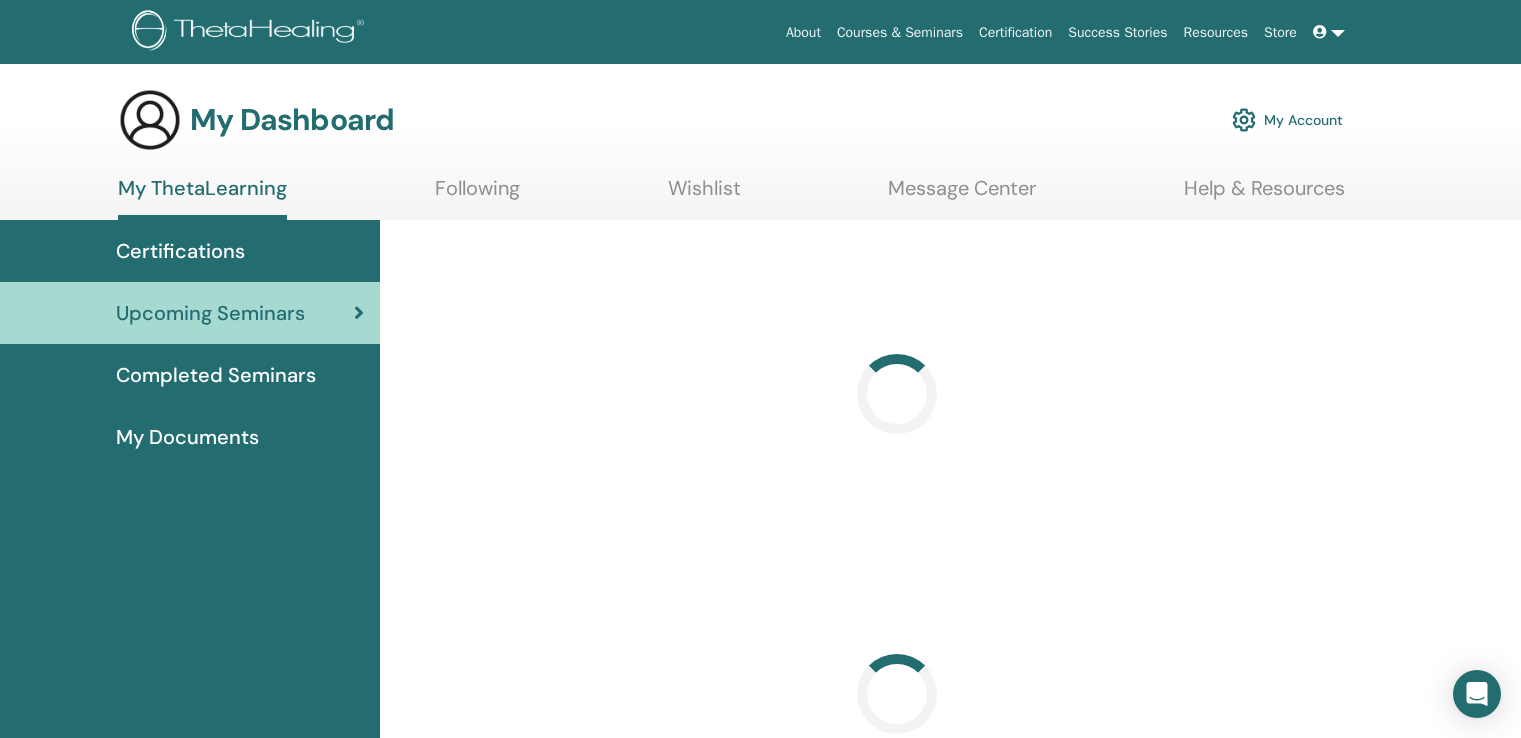 scroll, scrollTop: 0, scrollLeft: 0, axis: both 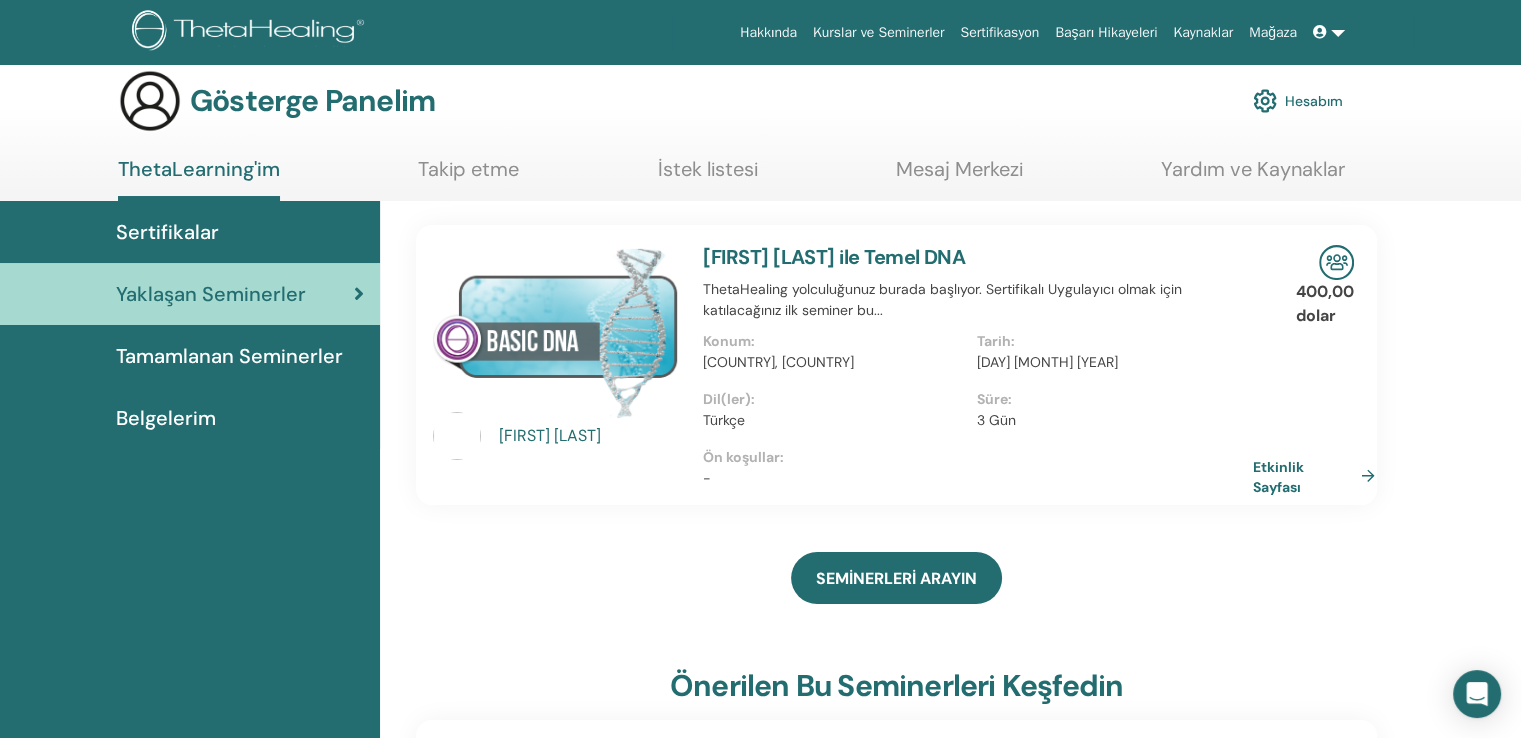 click on "Etkinlik Sayfası" at bounding box center [1318, 475] 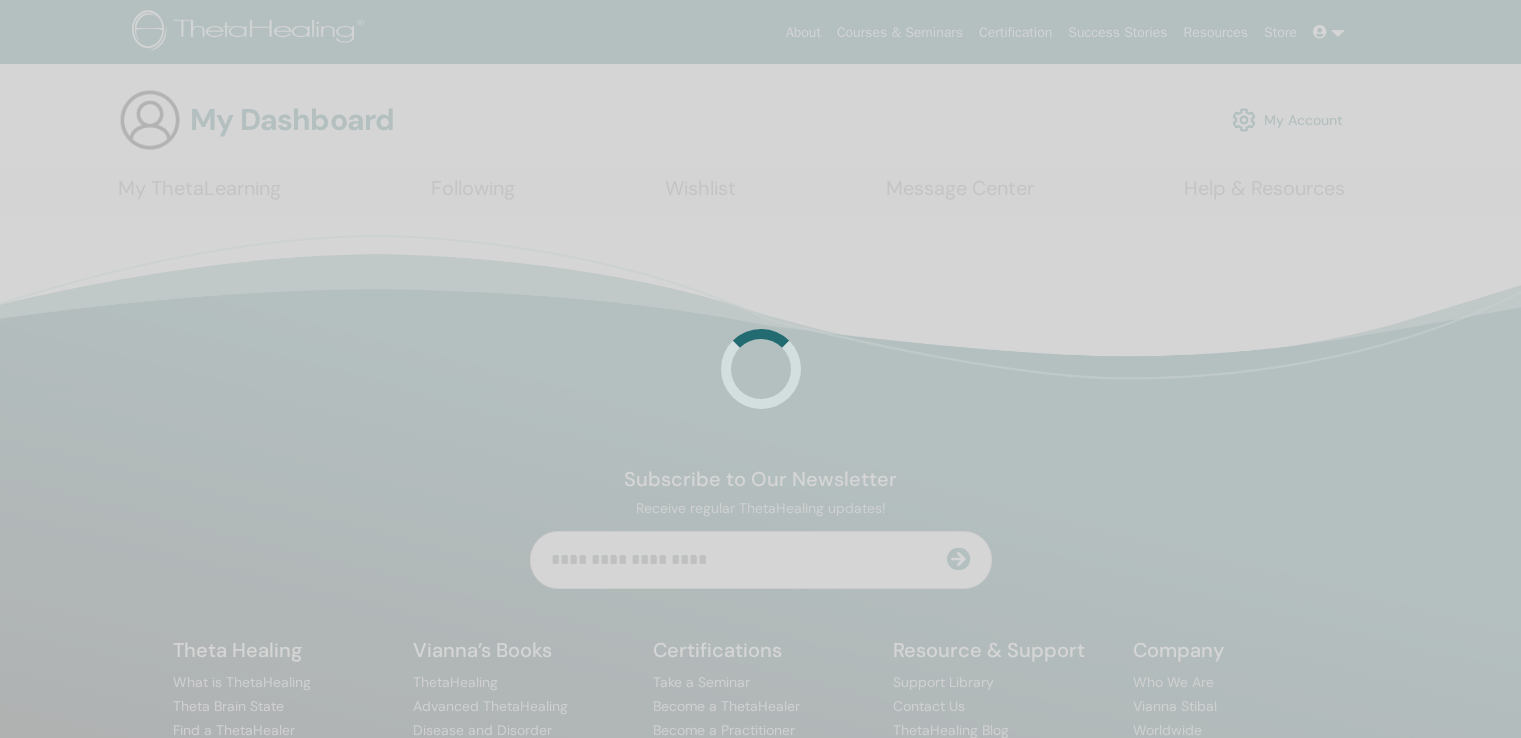 scroll, scrollTop: 0, scrollLeft: 0, axis: both 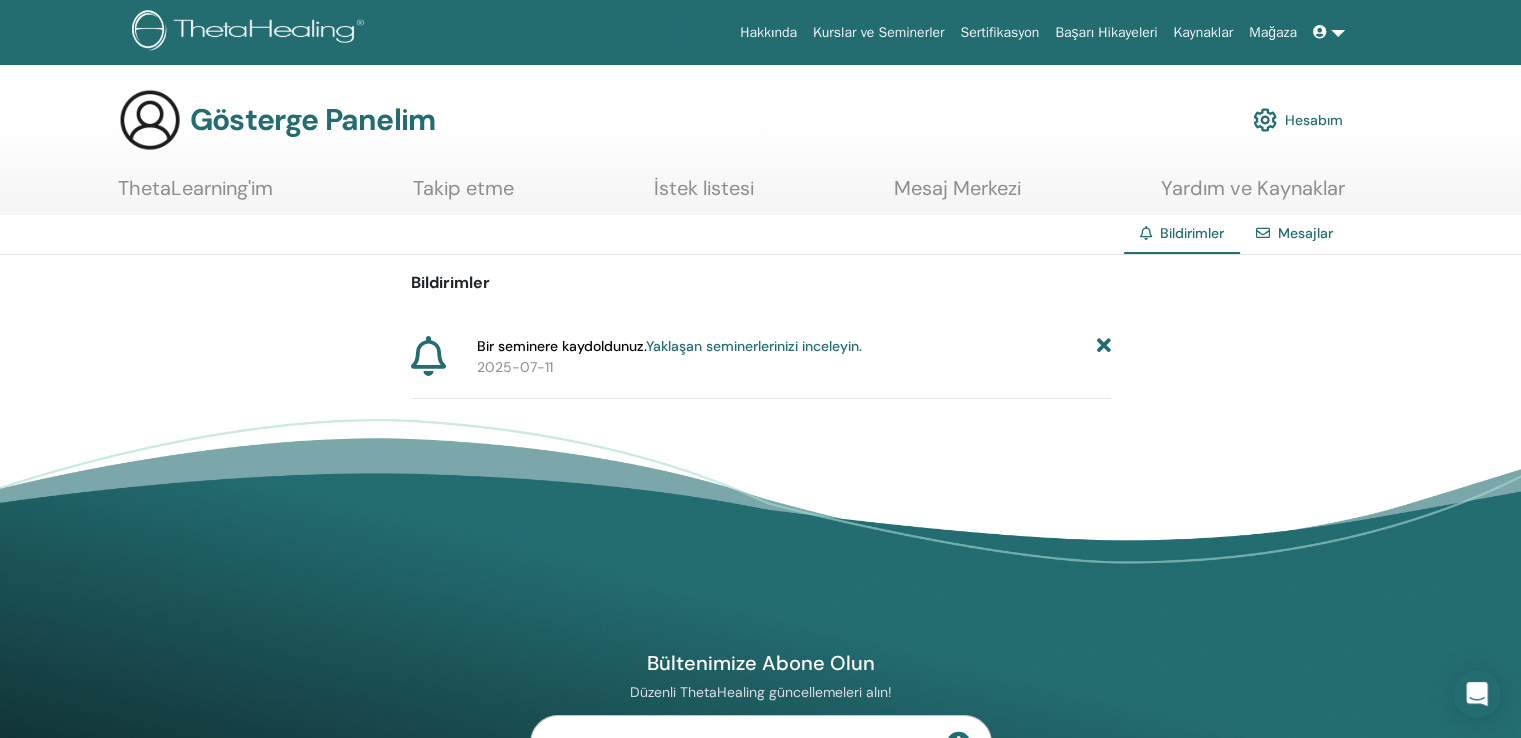 click on "ThetaLearning'im" at bounding box center [195, 188] 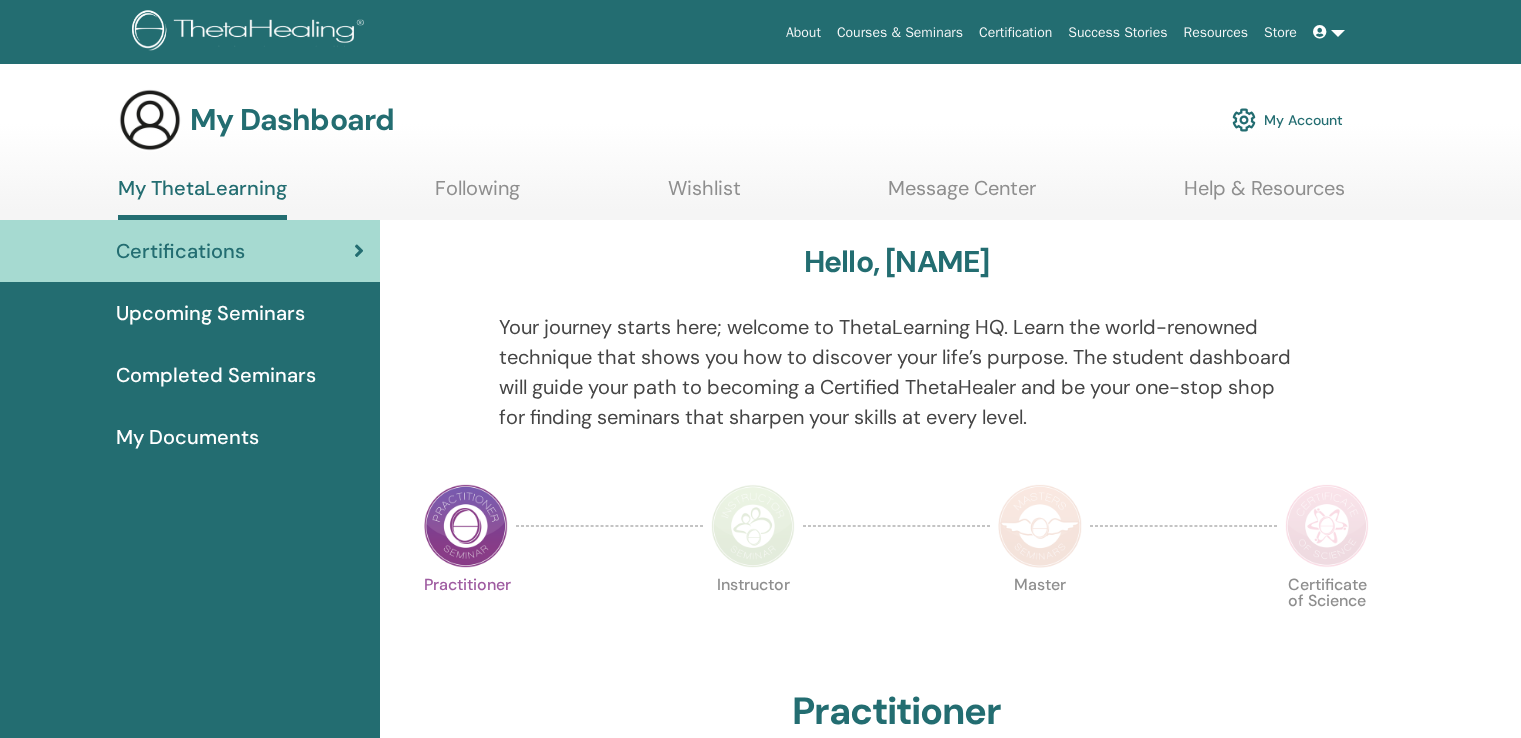 scroll, scrollTop: 0, scrollLeft: 0, axis: both 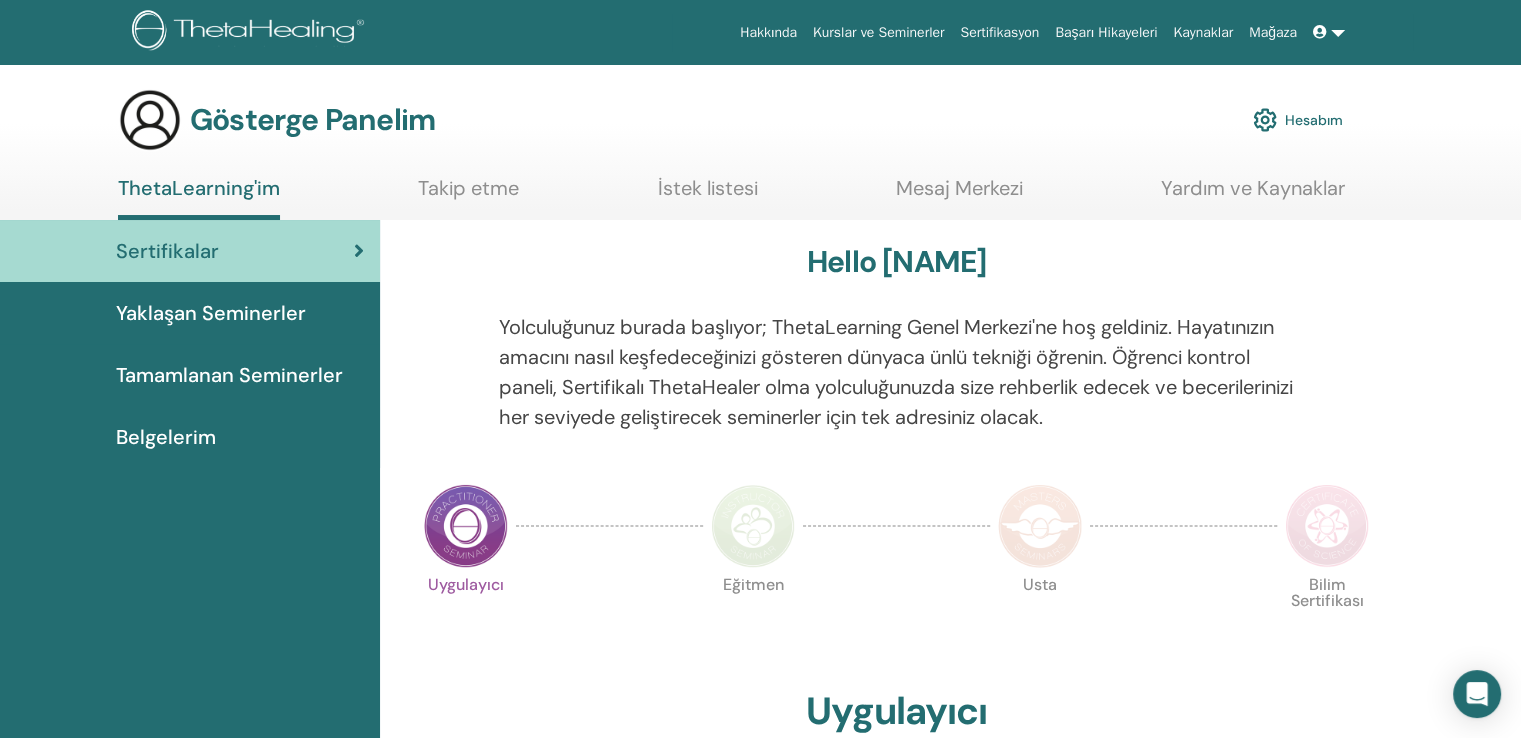 click on "Yaklaşan Seminerler" at bounding box center (211, 313) 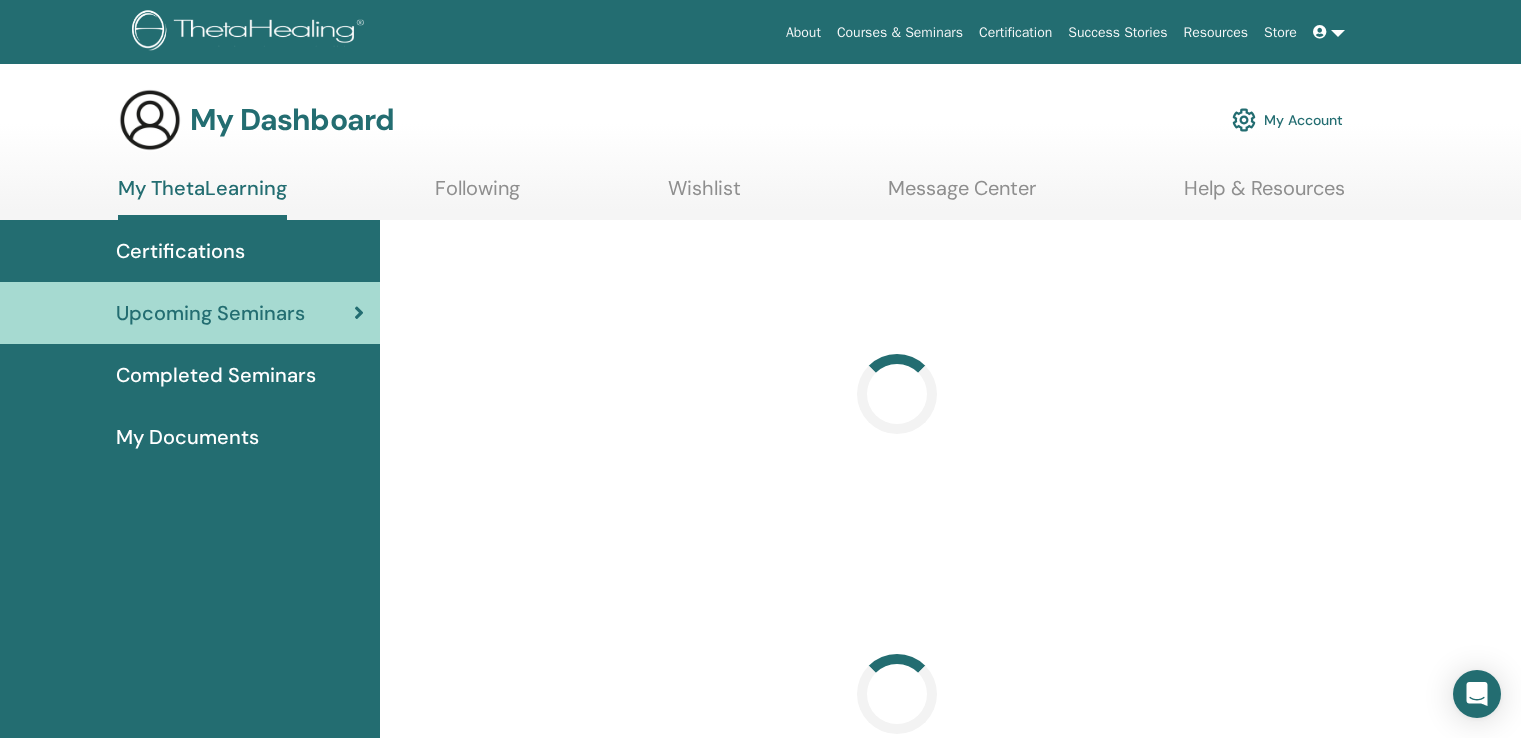 scroll, scrollTop: 0, scrollLeft: 0, axis: both 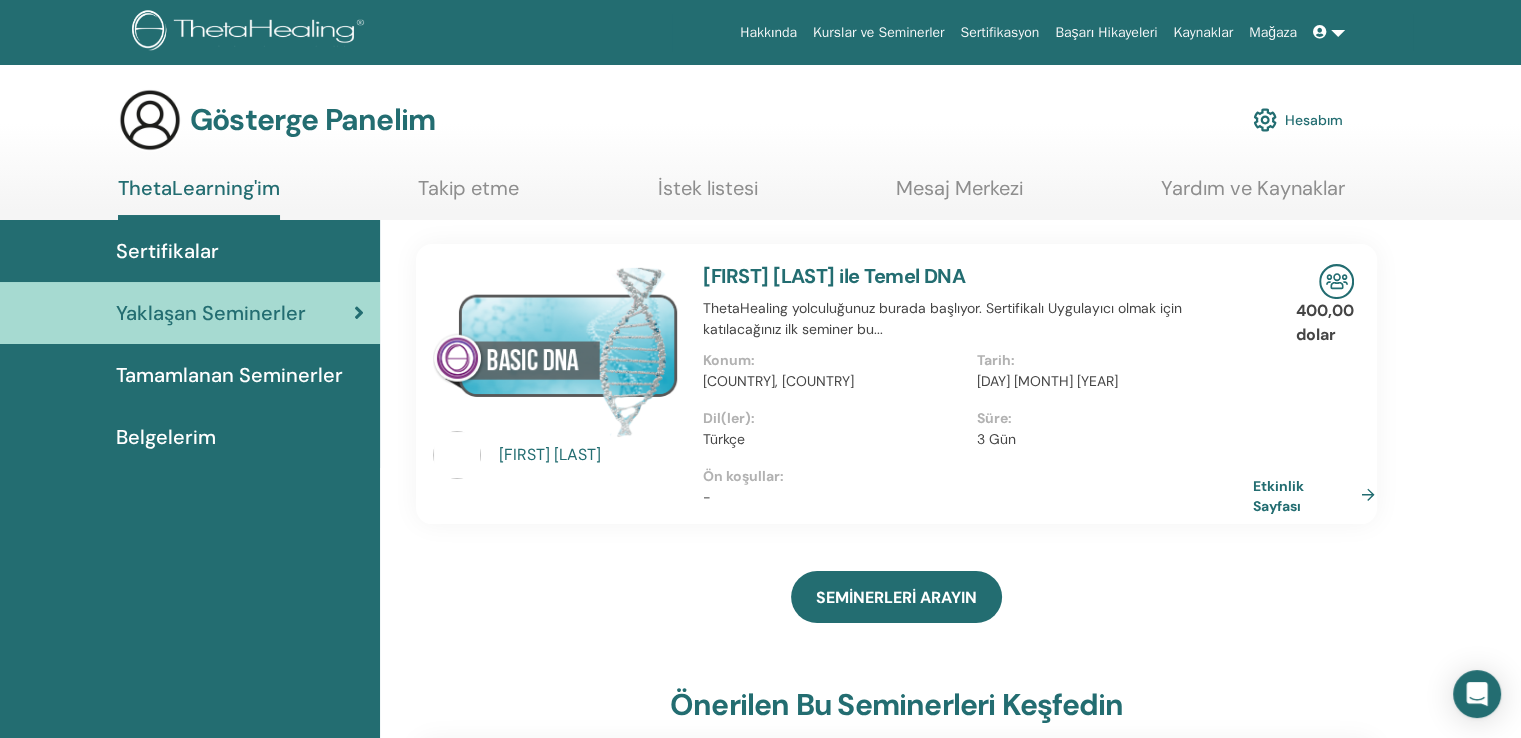 click on "Etkinlik Sayfası" at bounding box center (1318, 494) 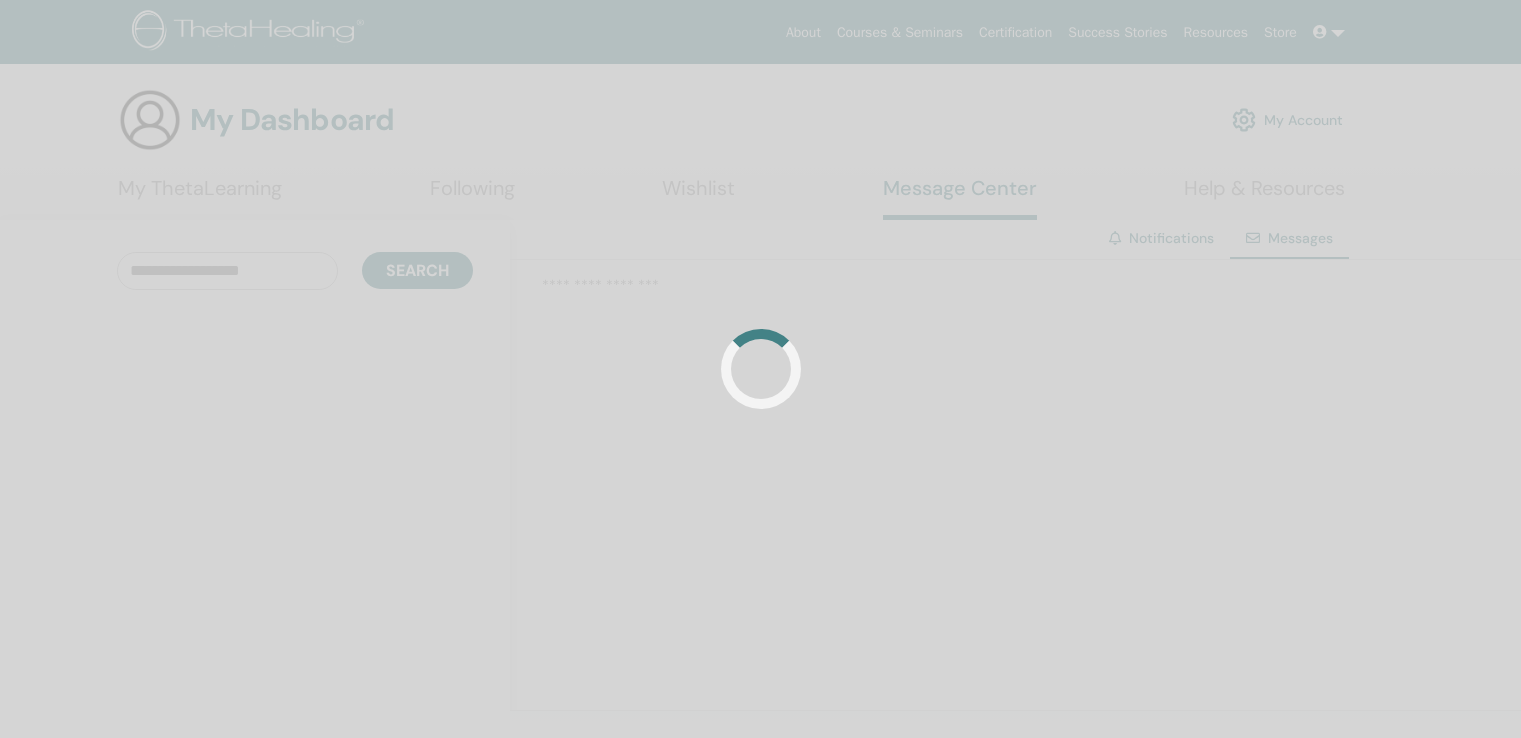 scroll, scrollTop: 0, scrollLeft: 0, axis: both 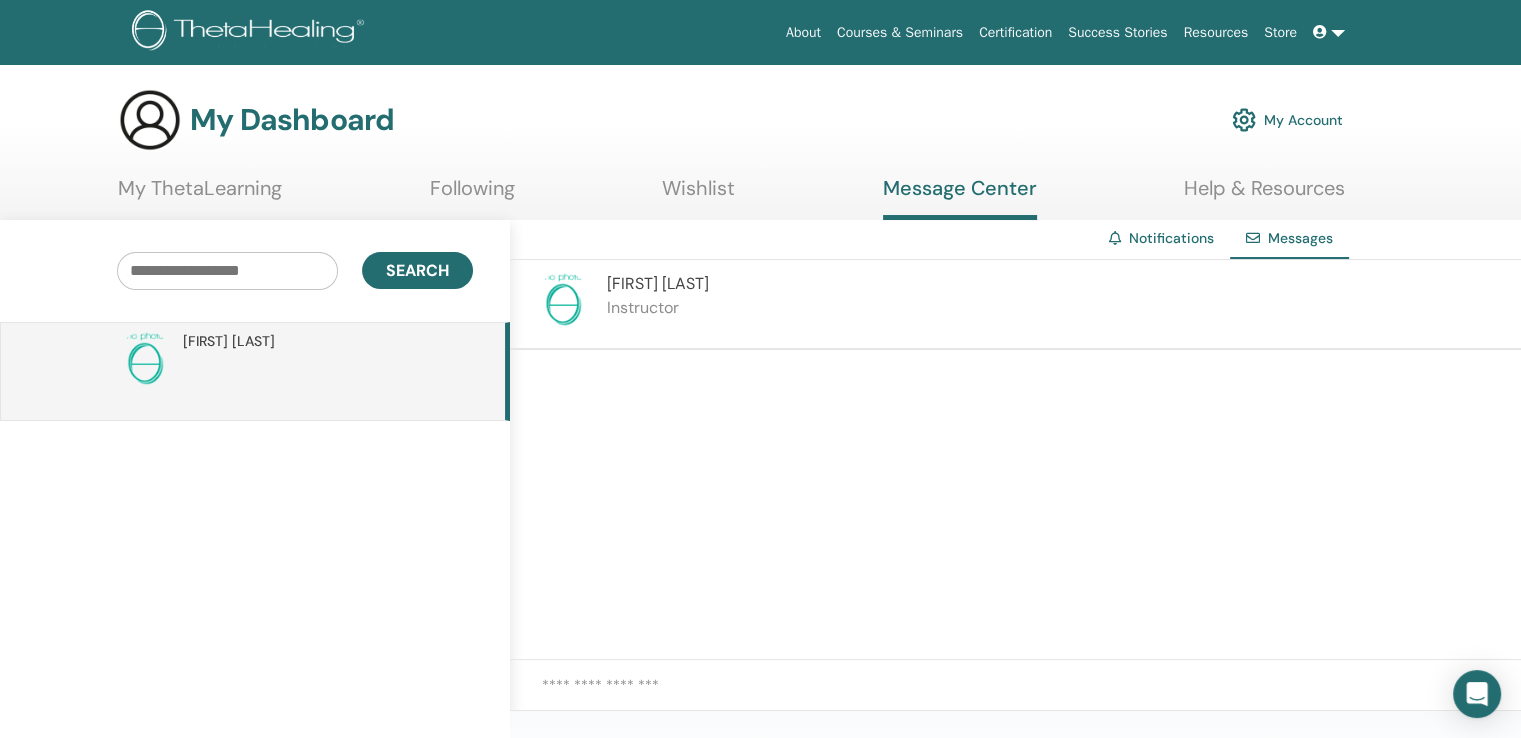 click at bounding box center (563, 300) 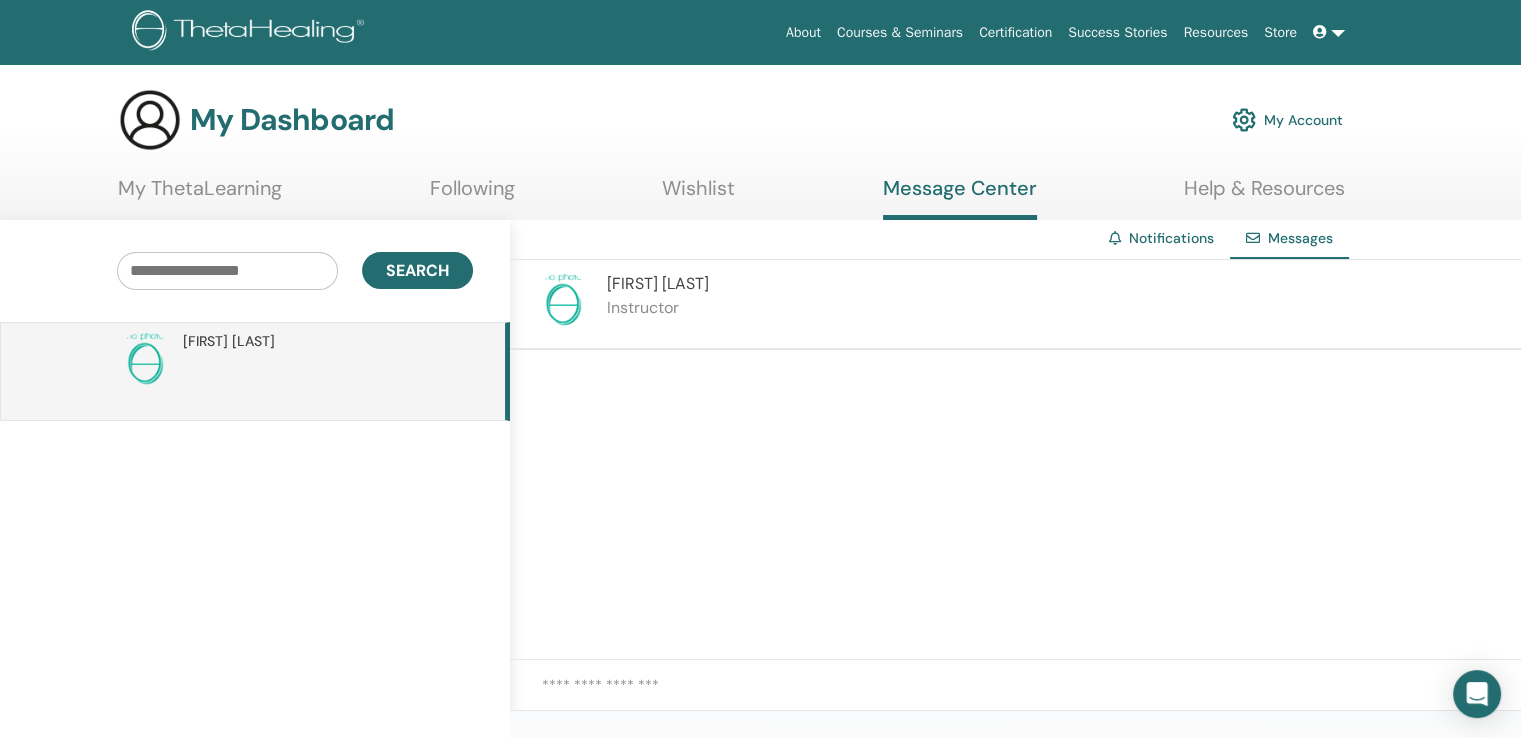 click at bounding box center (145, 359) 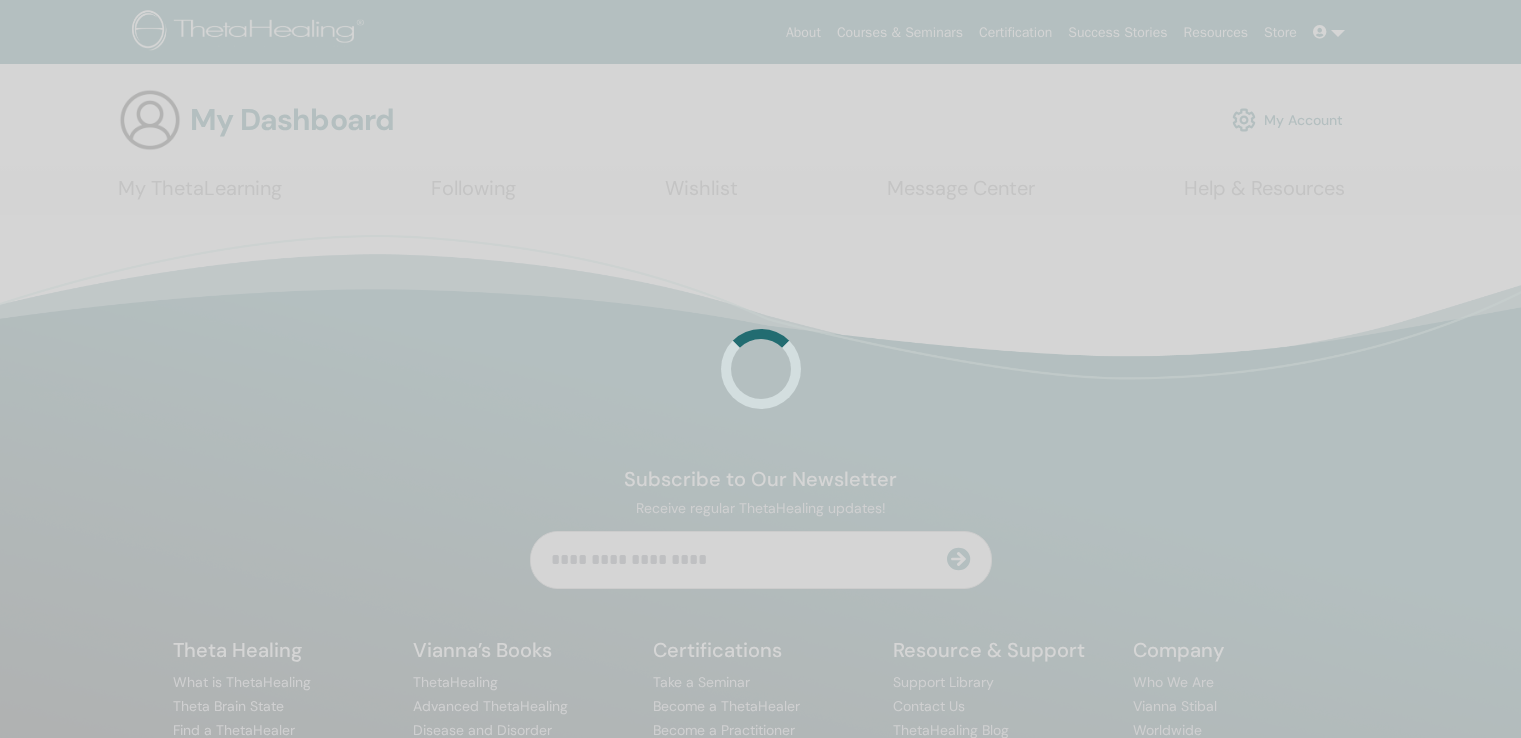 scroll, scrollTop: 0, scrollLeft: 0, axis: both 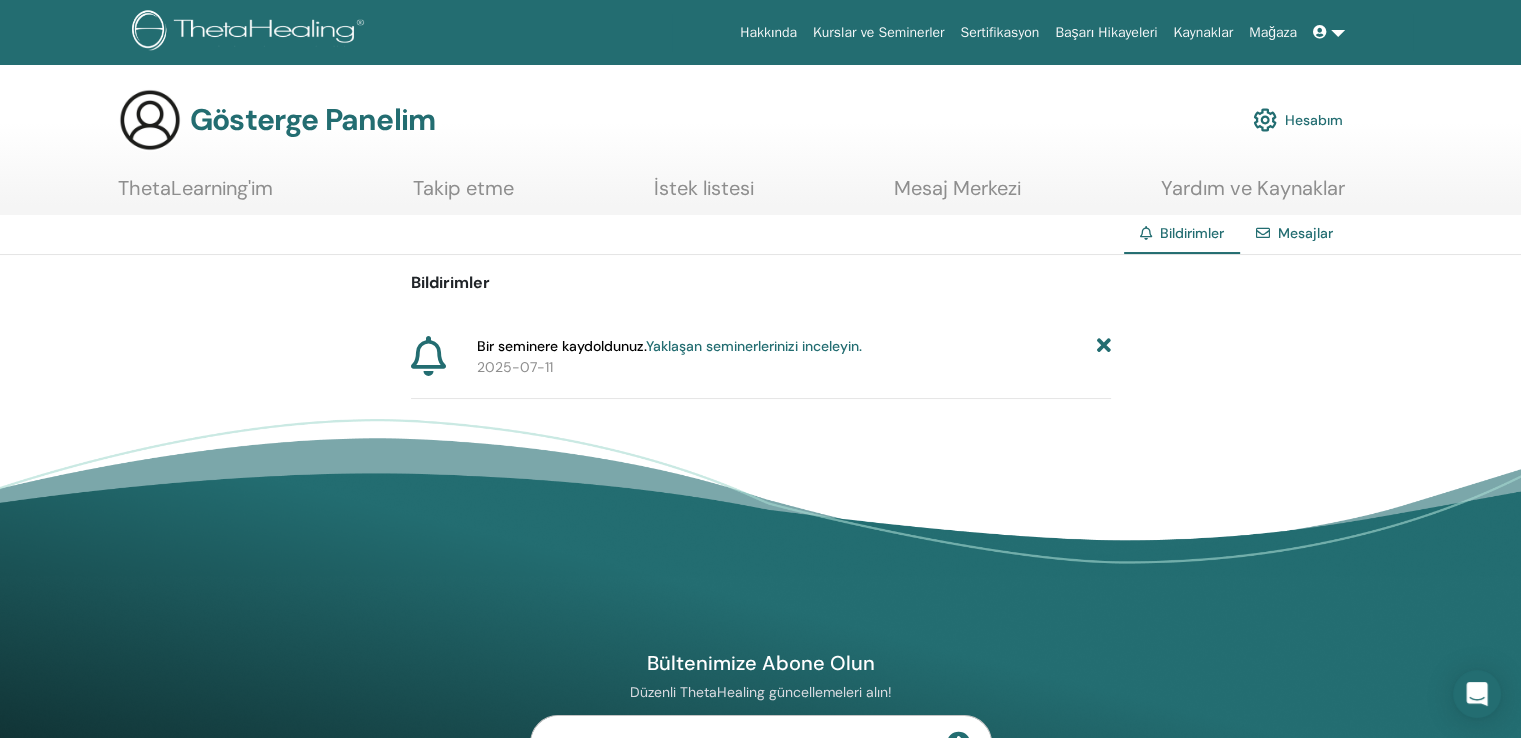 click on "ThetaLearning'im" at bounding box center [195, 188] 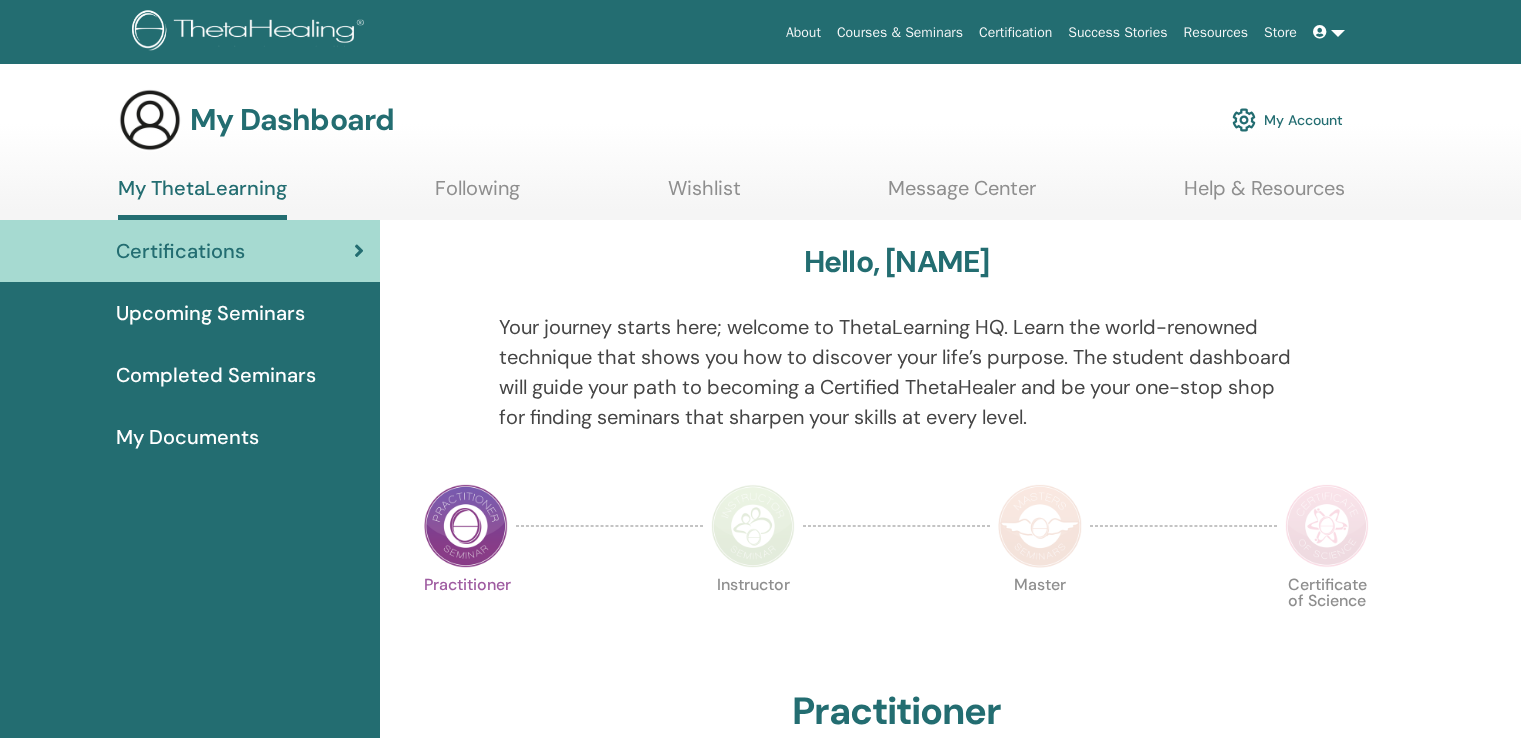 scroll, scrollTop: 0, scrollLeft: 0, axis: both 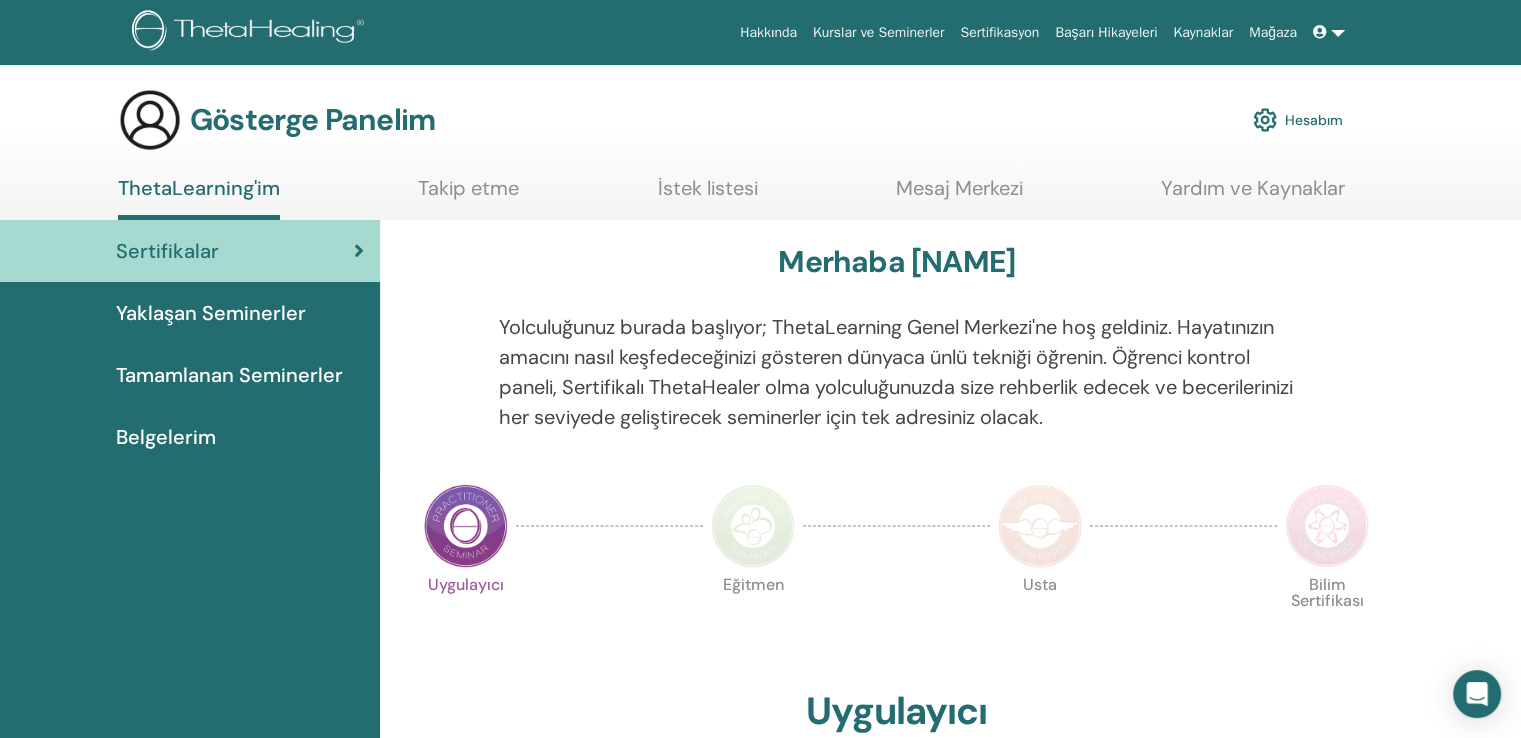 drag, startPoint x: 1527, startPoint y: 100, endPoint x: 1535, endPoint y: 70, distance: 31.04835 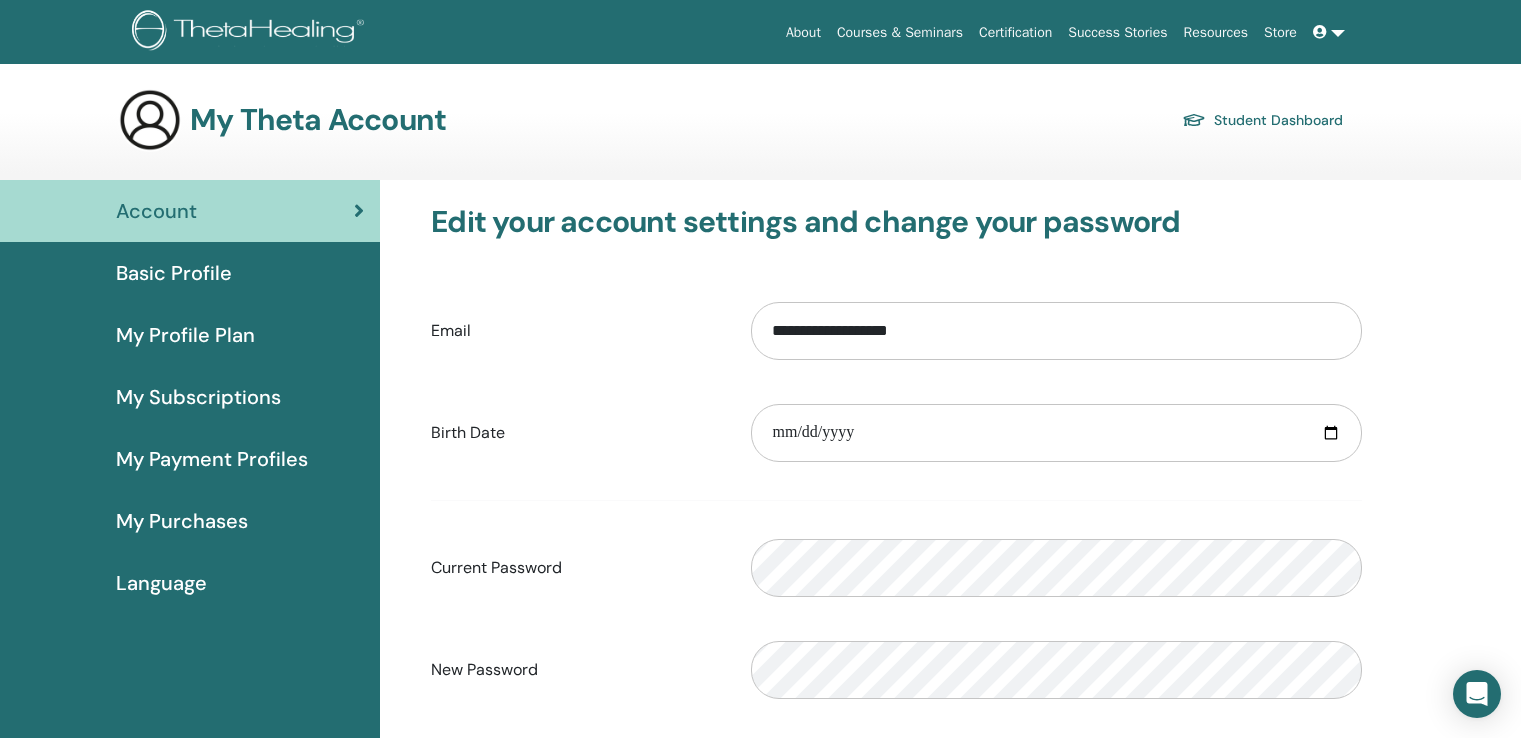 scroll, scrollTop: 0, scrollLeft: 0, axis: both 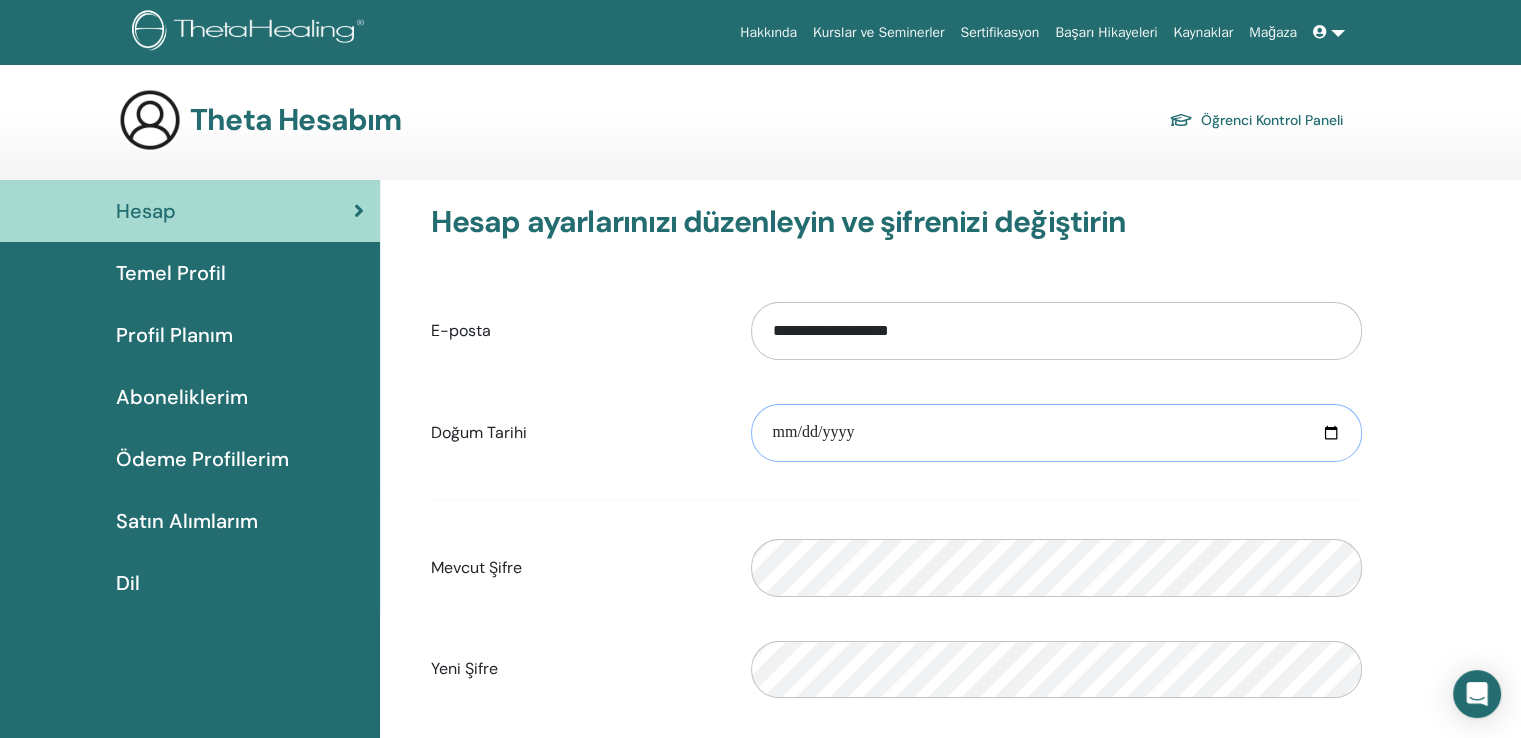 click at bounding box center [1056, 433] 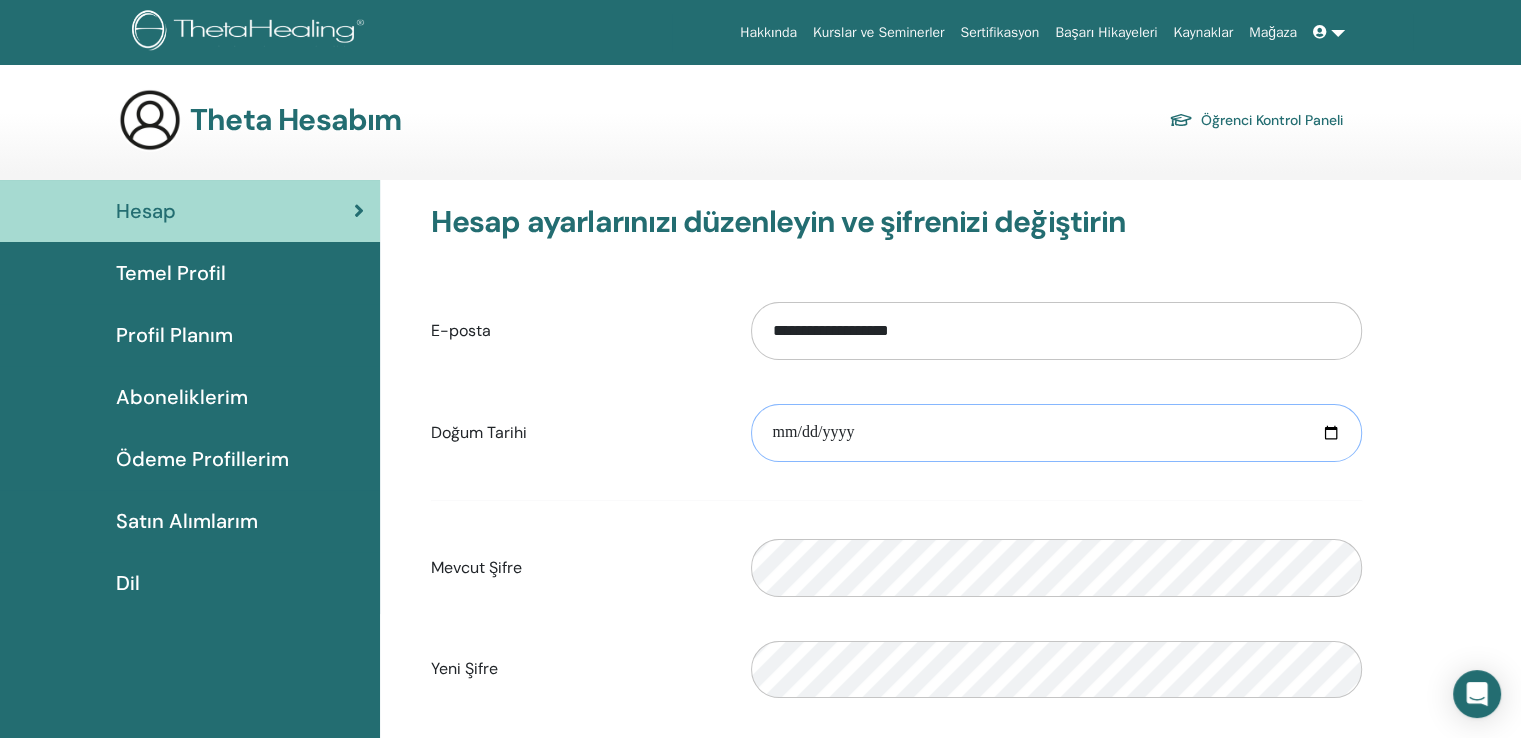 type on "**********" 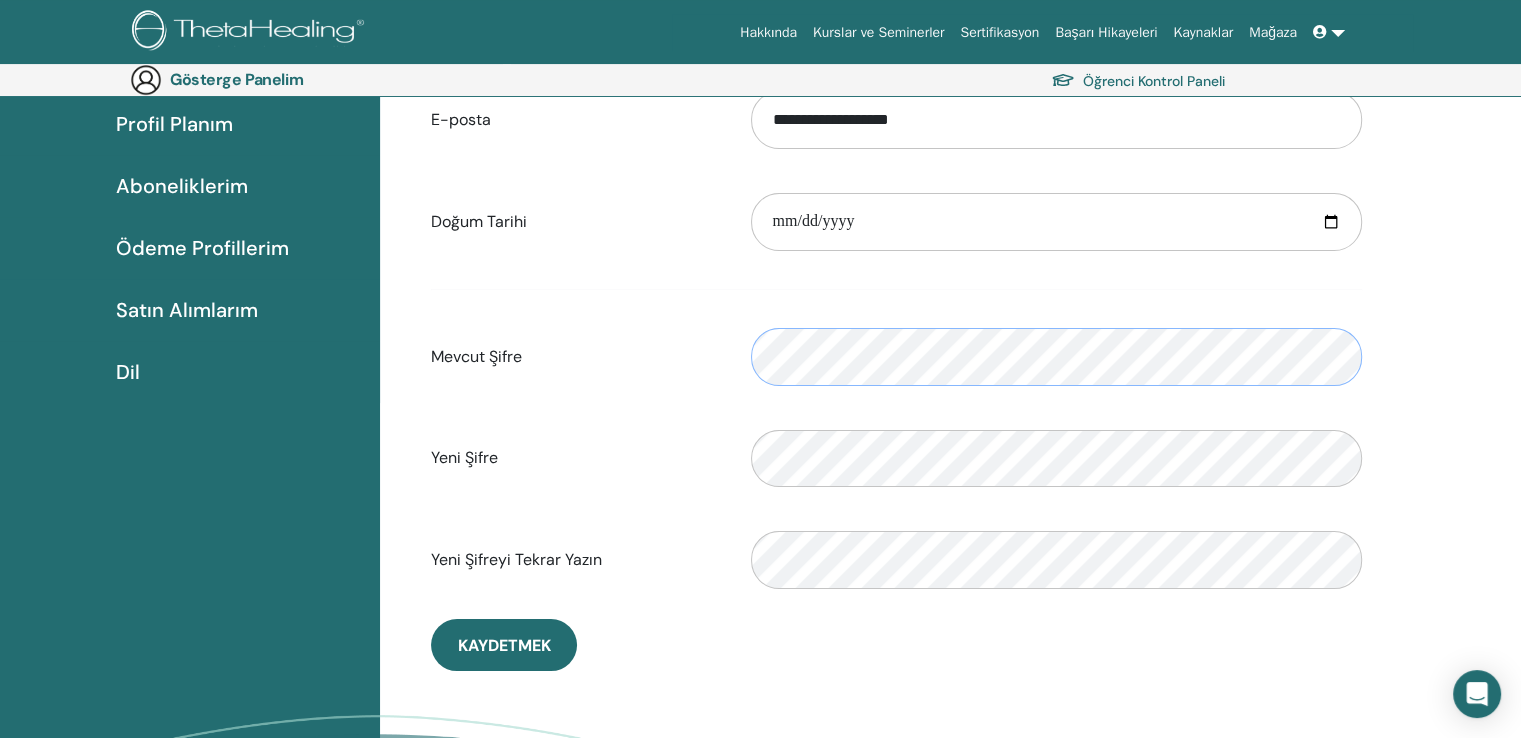 scroll, scrollTop: 319, scrollLeft: 0, axis: vertical 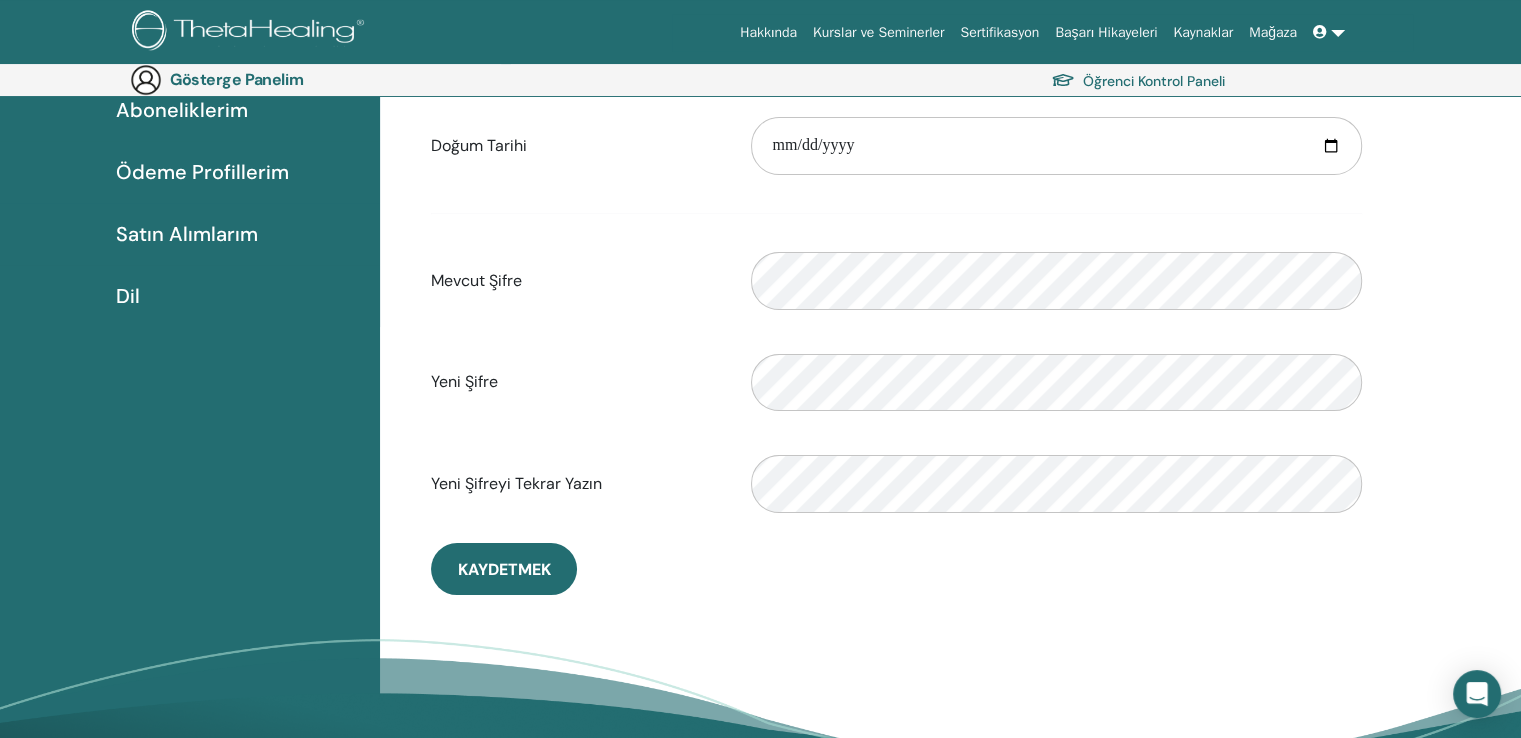 click on "Satın Alımlarım" at bounding box center [187, 234] 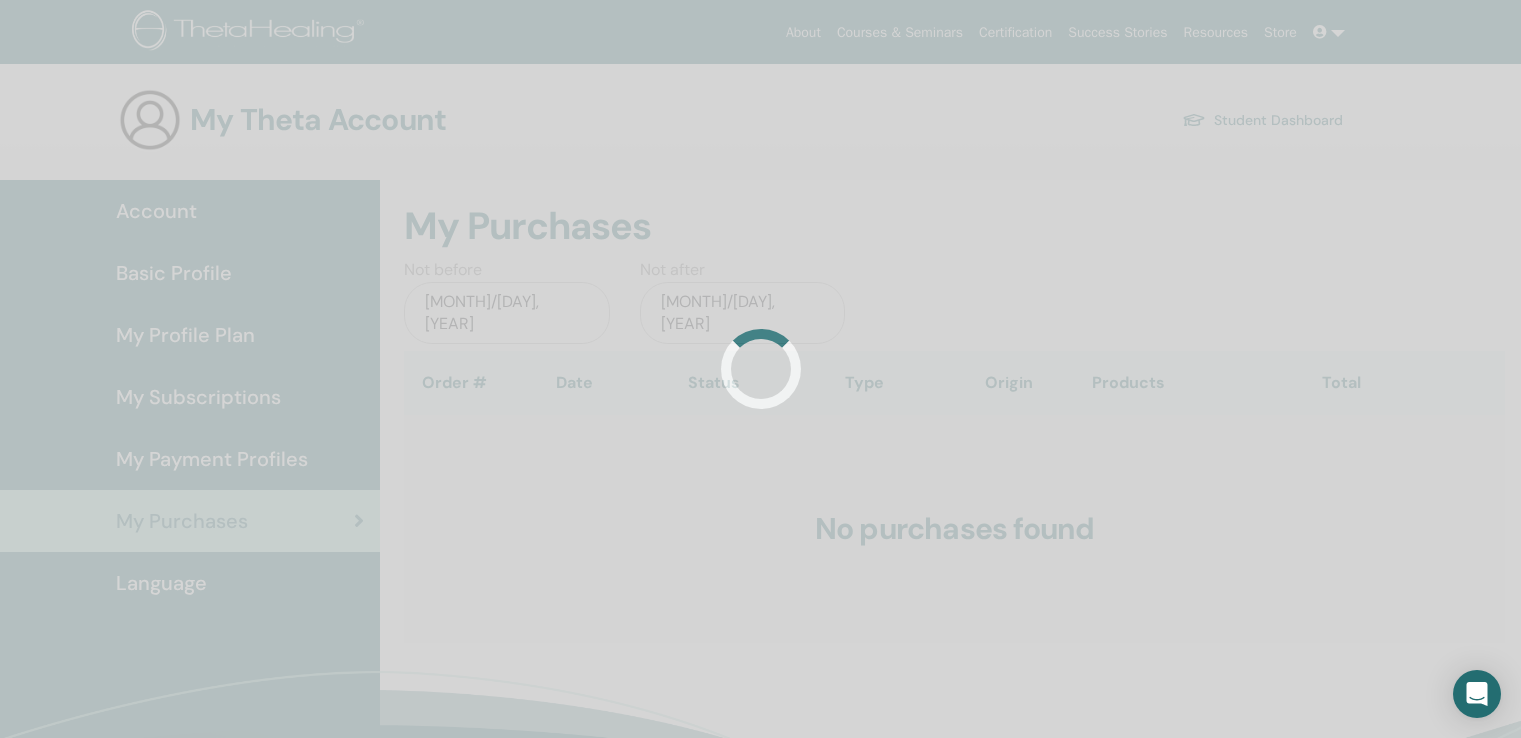 scroll, scrollTop: 0, scrollLeft: 0, axis: both 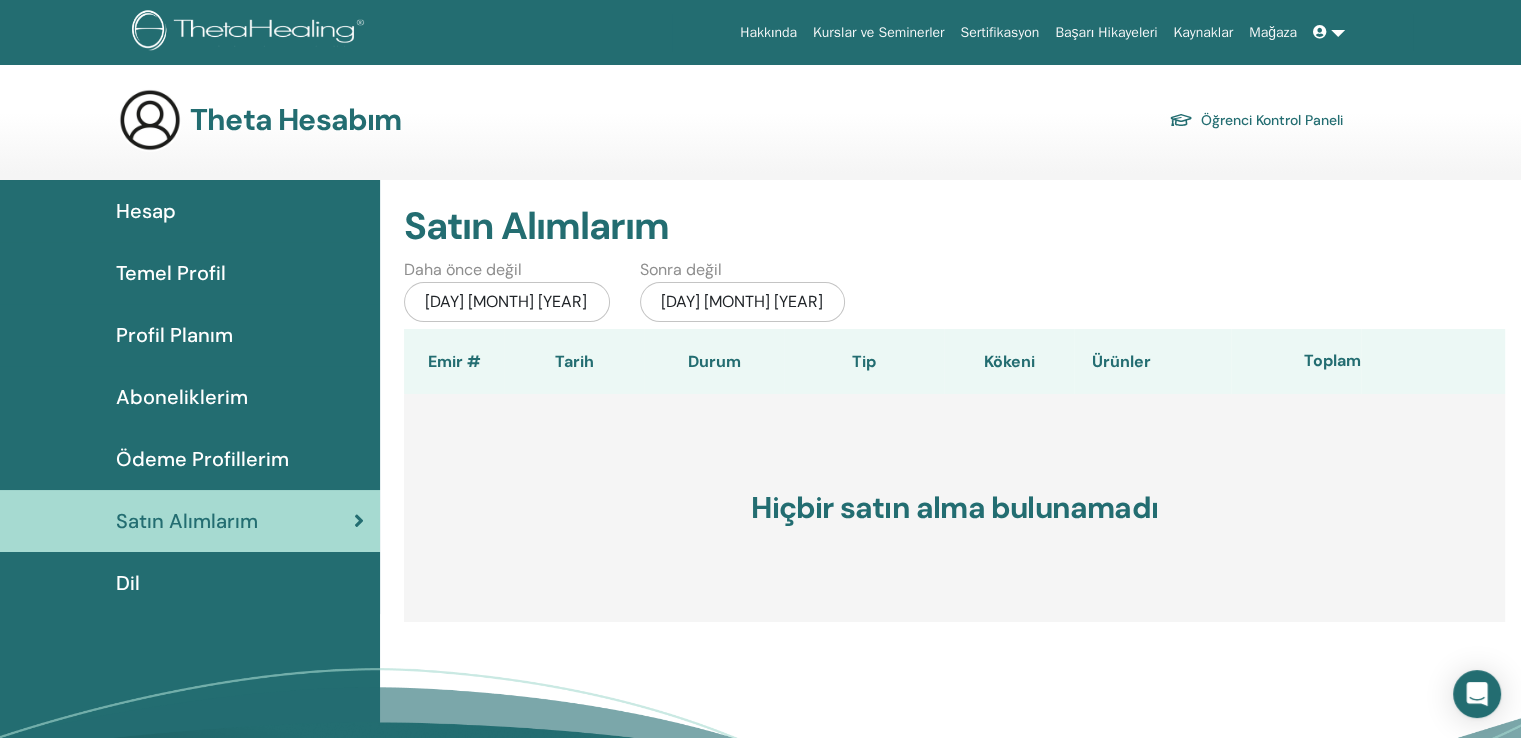 click on "Temel Profil" at bounding box center [190, 273] 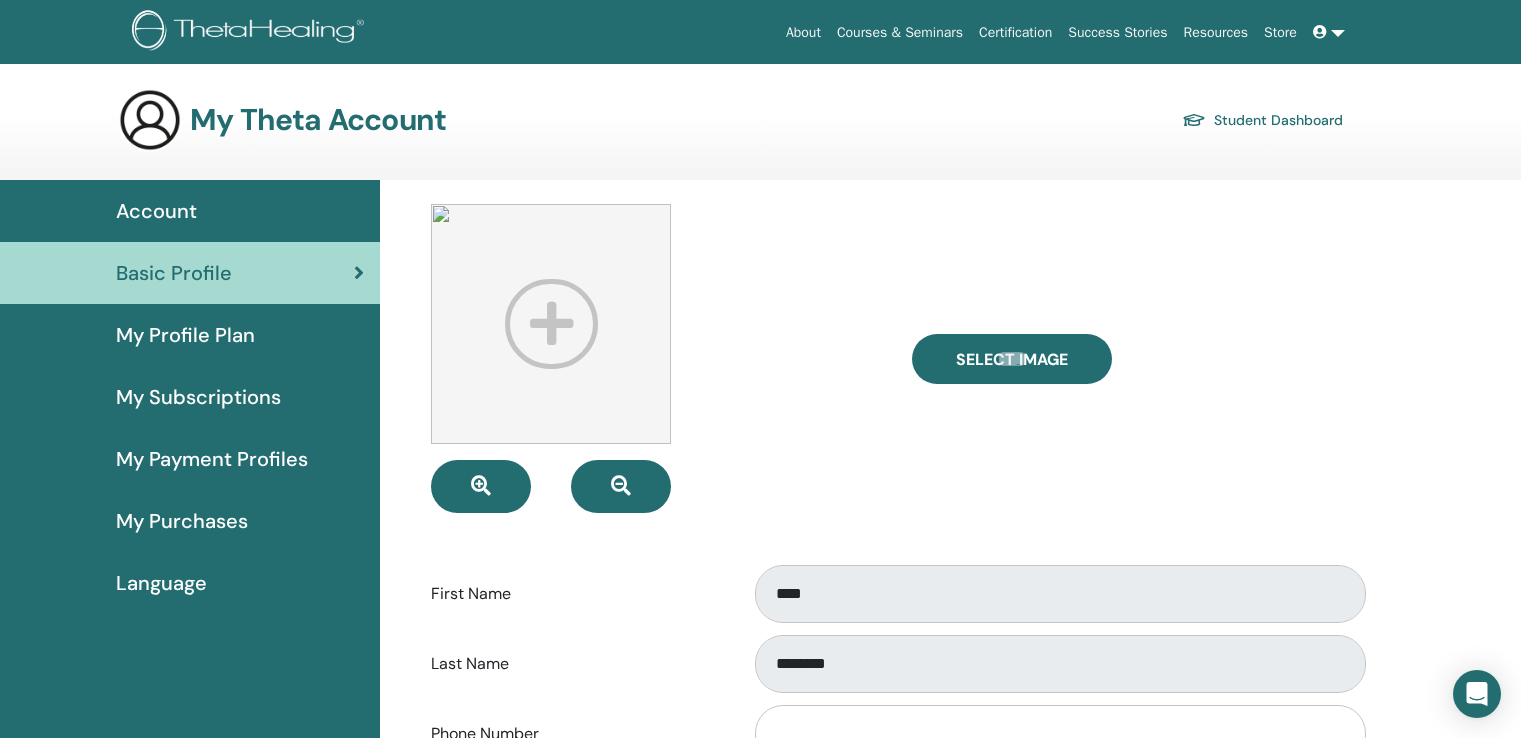 scroll, scrollTop: 0, scrollLeft: 0, axis: both 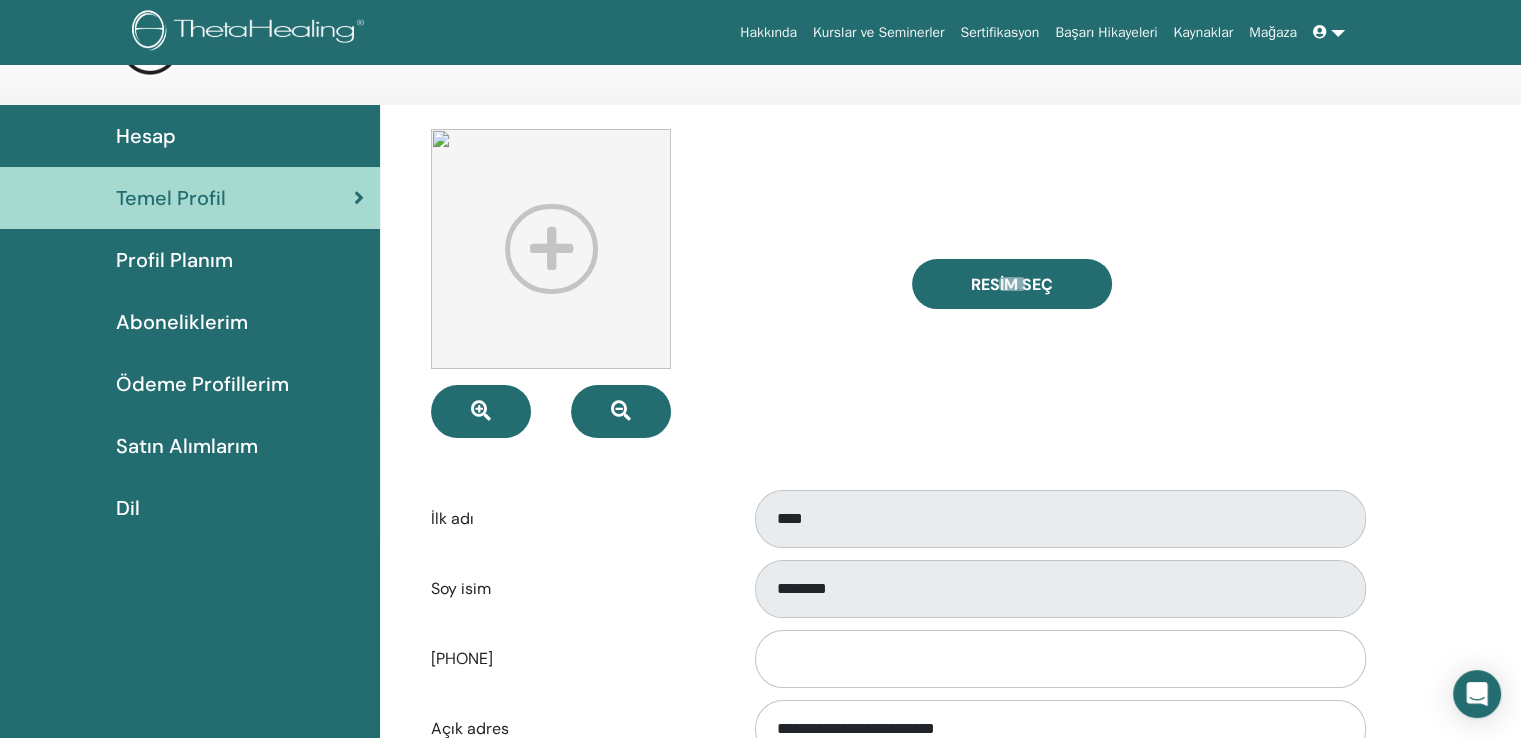 click at bounding box center (551, 249) 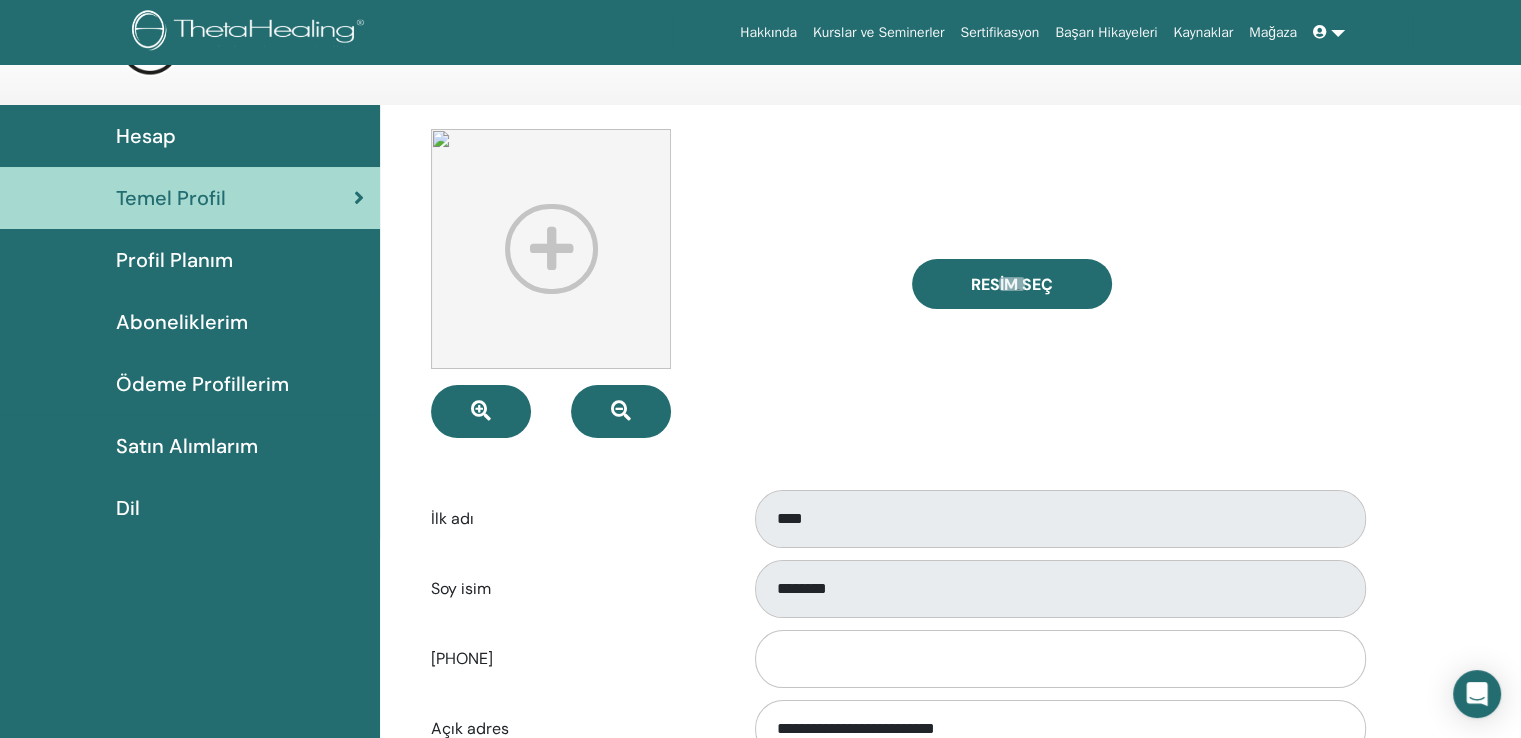 click at bounding box center [551, 249] 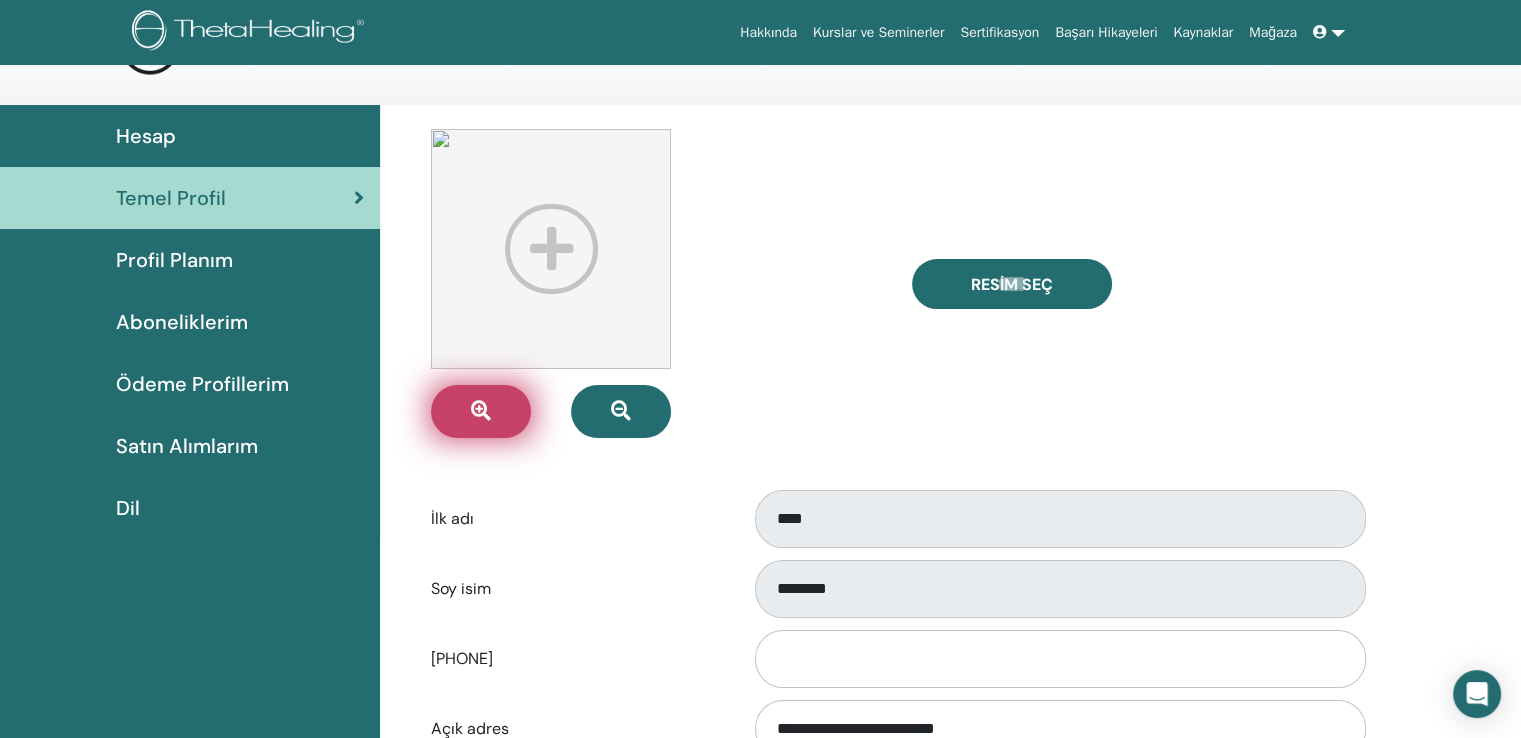 click at bounding box center [481, 411] 